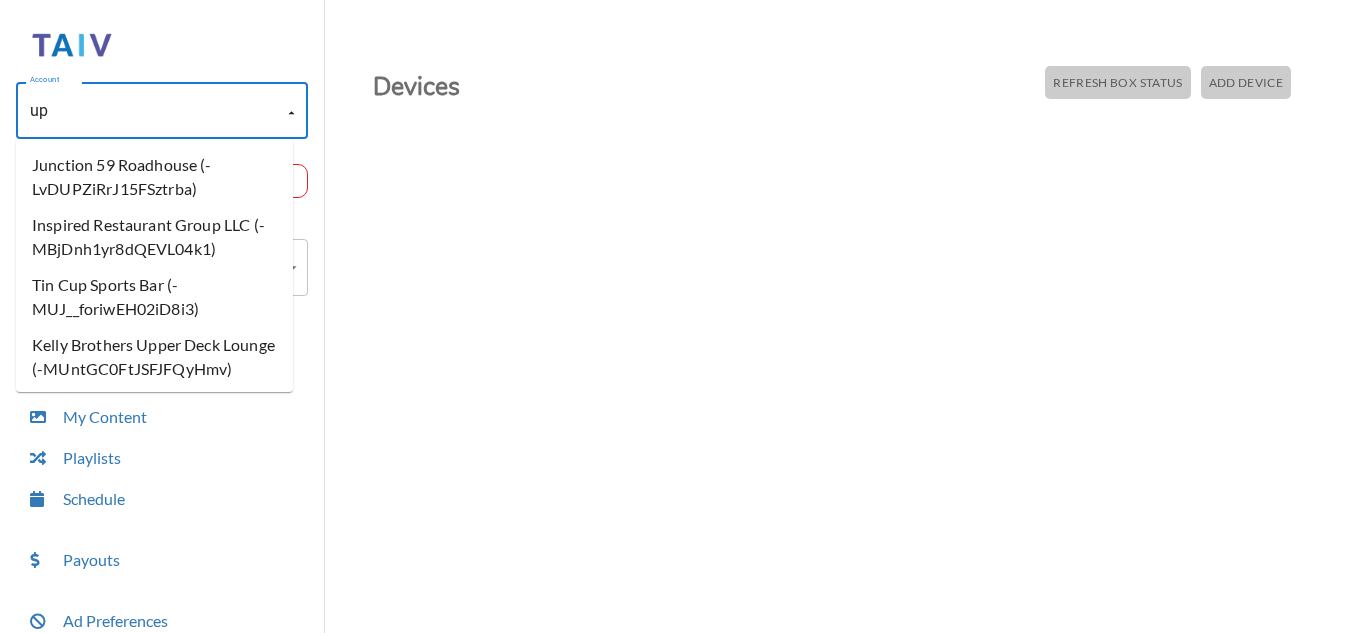 scroll, scrollTop: 0, scrollLeft: 0, axis: both 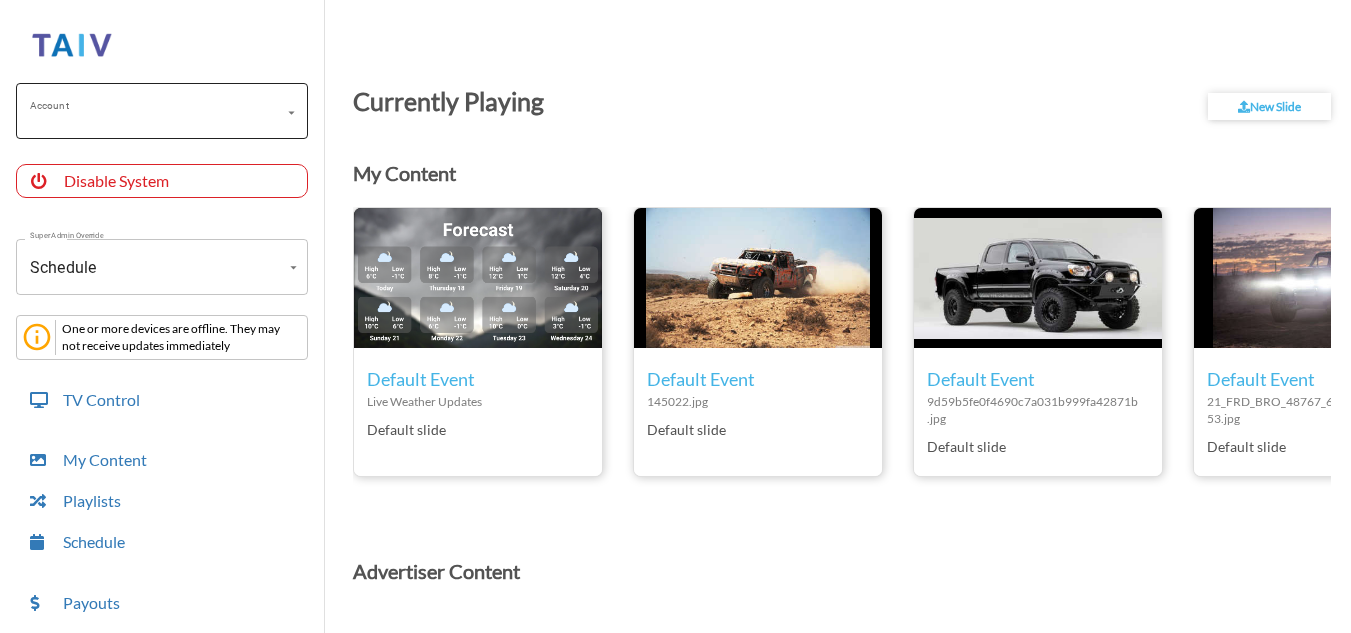 click on "Account" at bounding box center [162, 111] 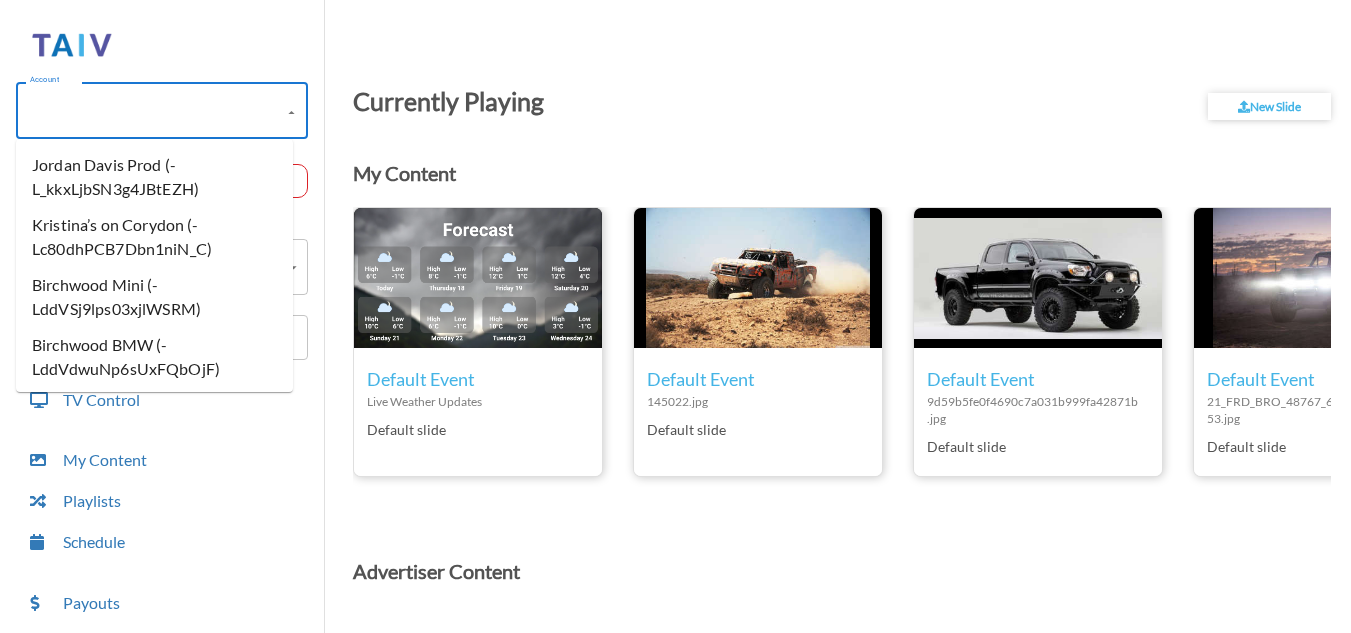 type on "u" 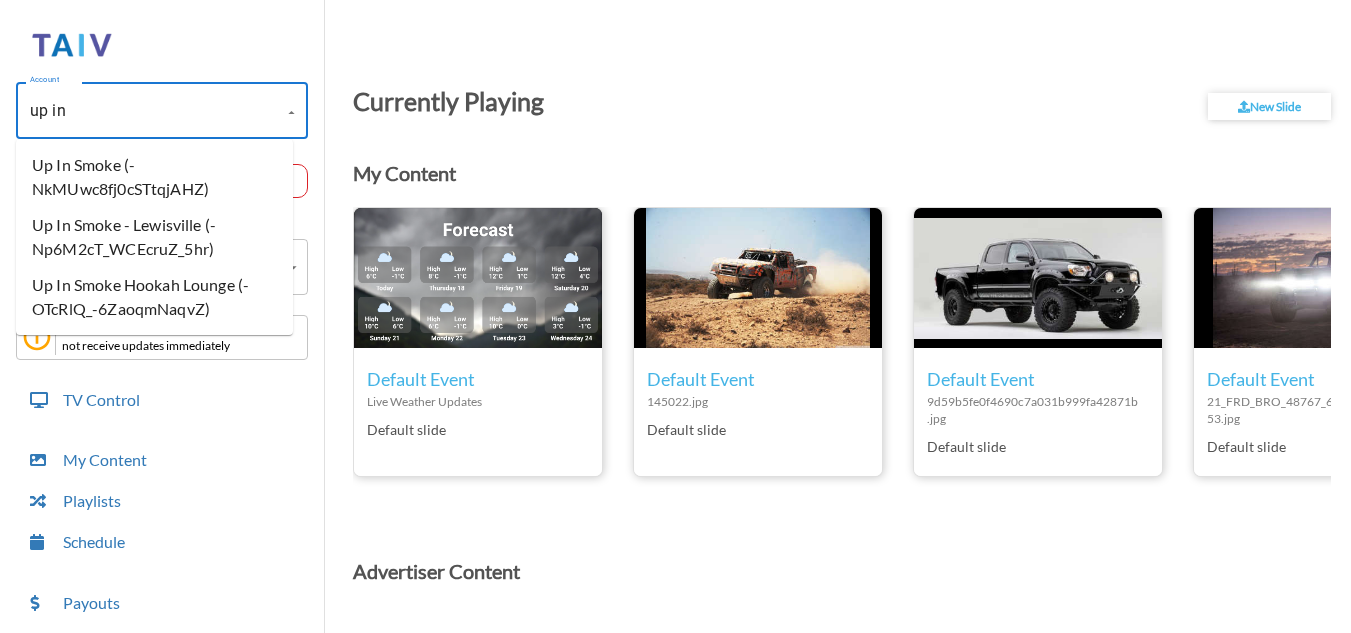 click on "Up In Smoke Hookah Lounge (-OTcRlQ_-6ZaoqmNaqvZ)" at bounding box center [154, 297] 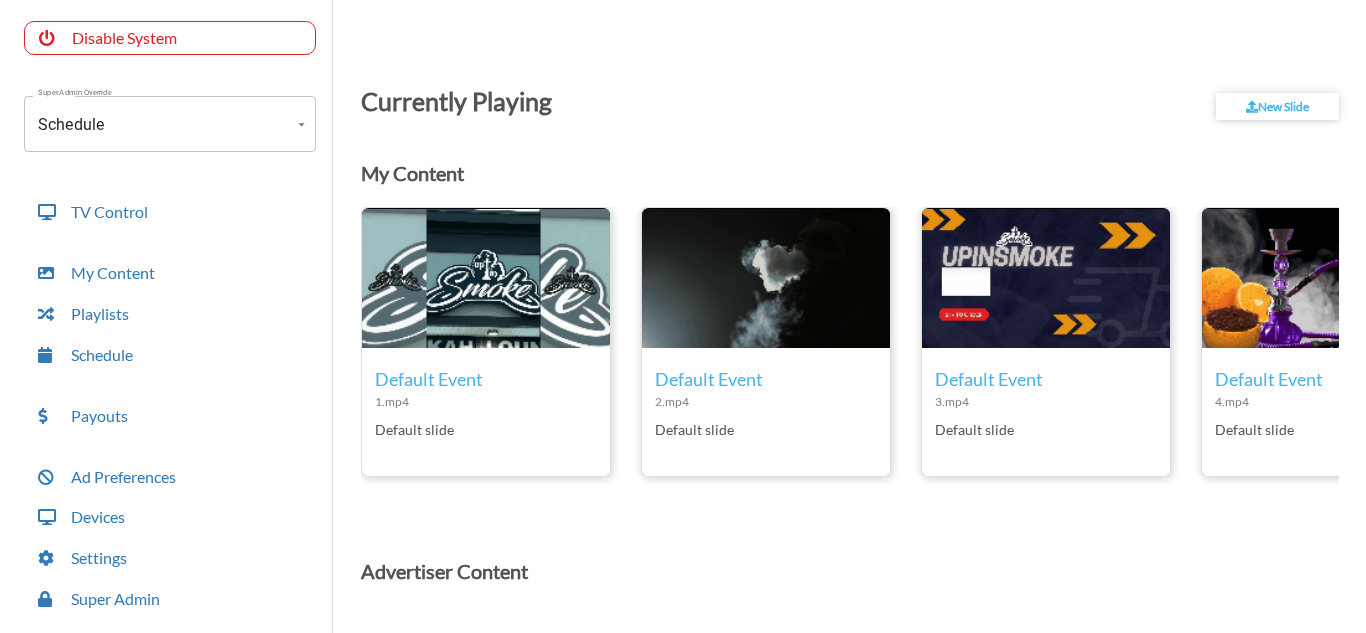 scroll, scrollTop: 144, scrollLeft: 0, axis: vertical 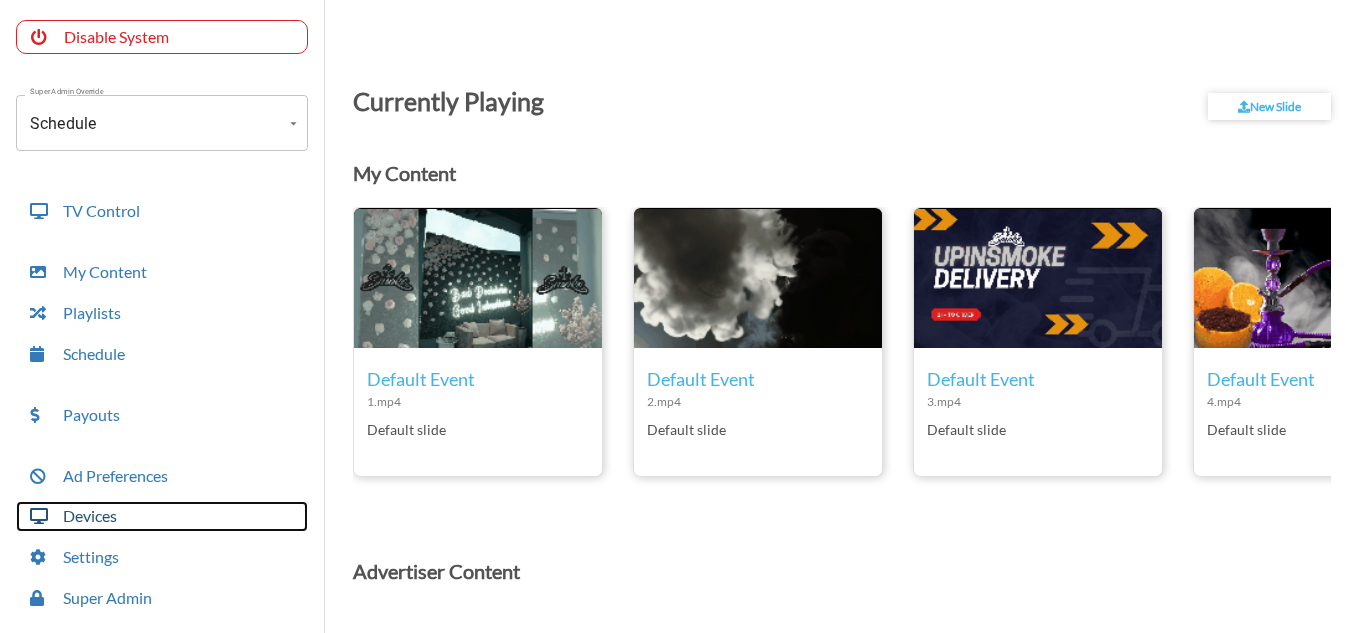 drag, startPoint x: 314, startPoint y: 393, endPoint x: 90, endPoint y: 519, distance: 257.00583 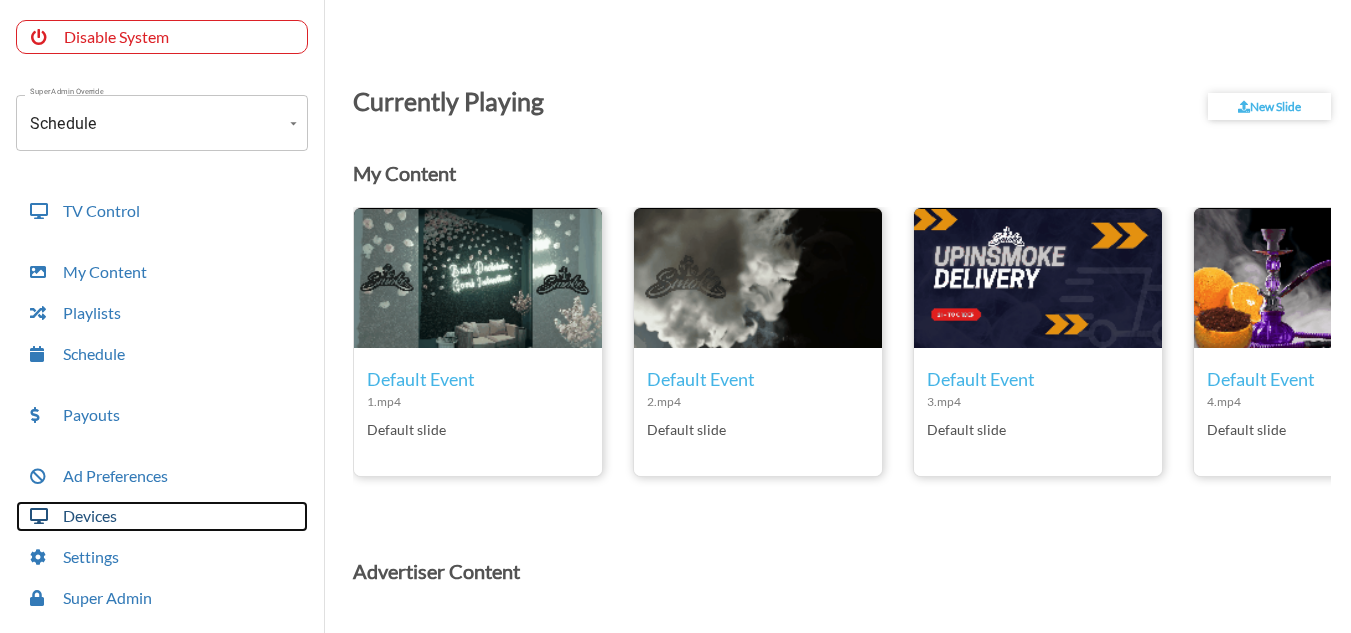 click on "Devices" at bounding box center [162, 516] 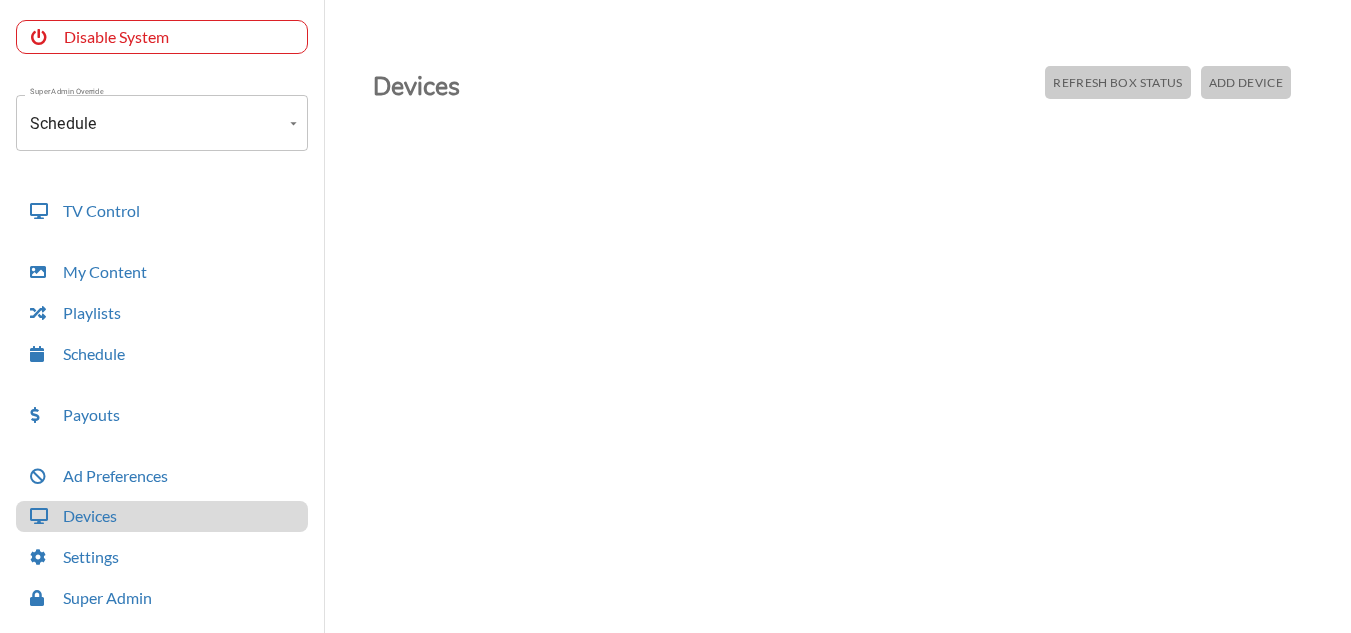 click on "Add Device" at bounding box center (1117, 82) 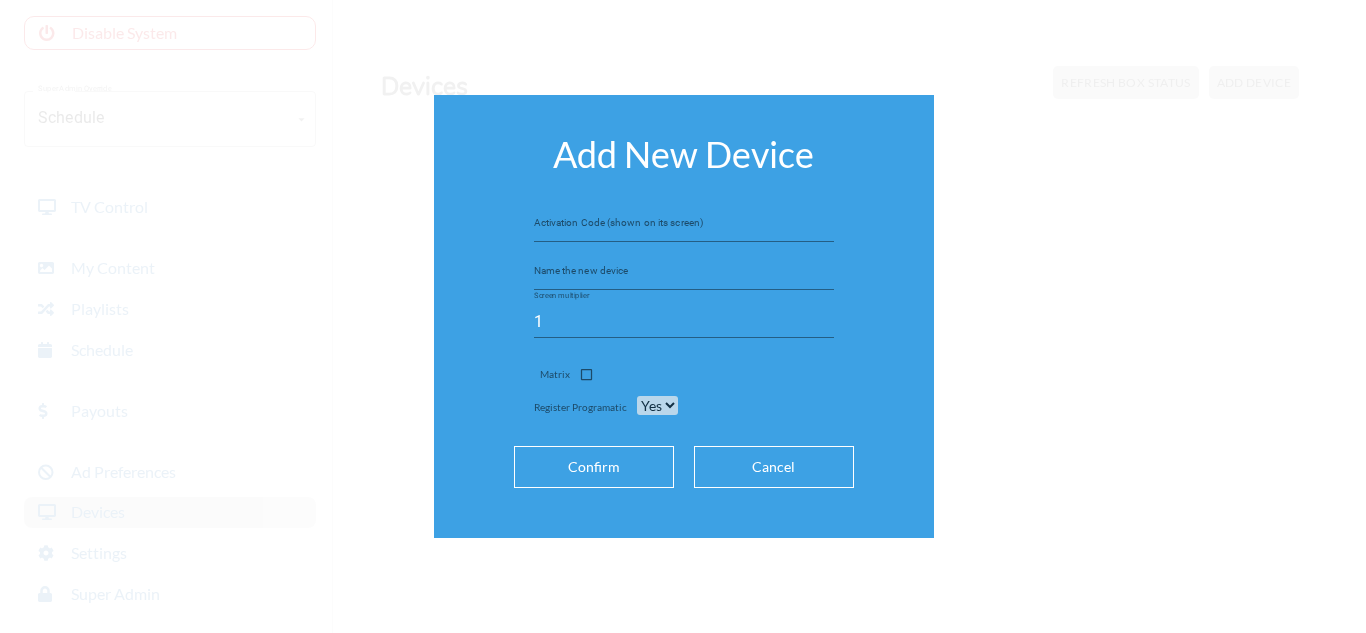 scroll, scrollTop: 140, scrollLeft: 0, axis: vertical 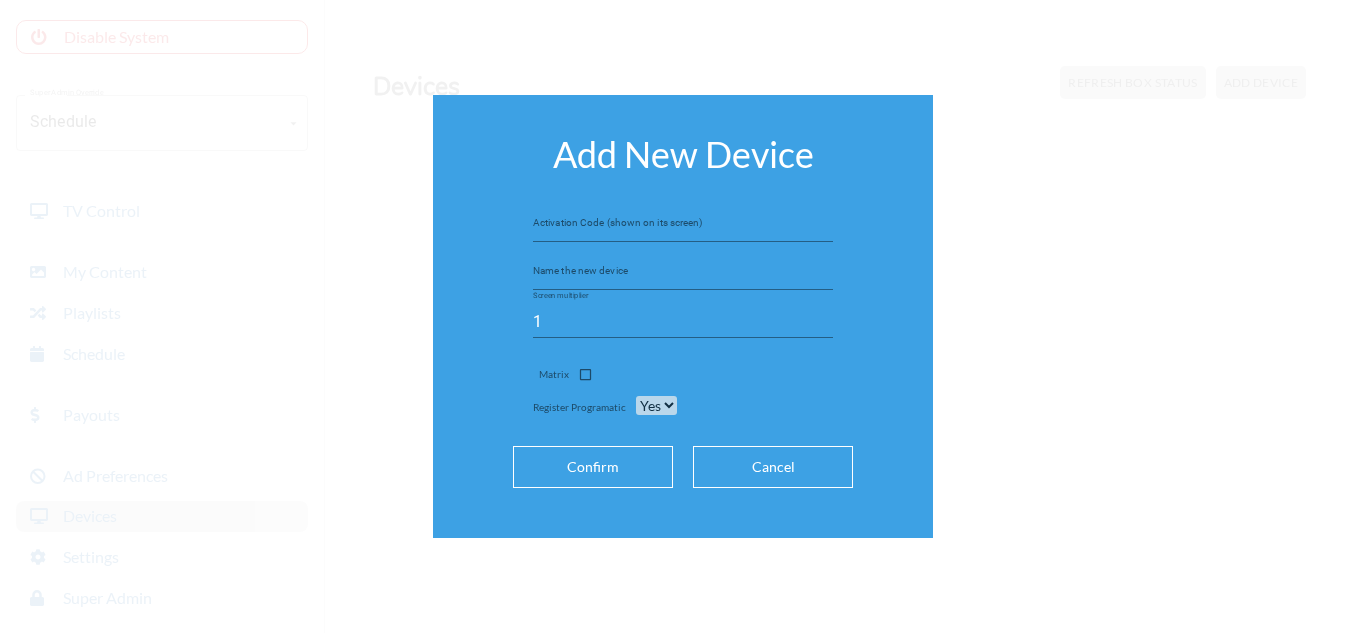 type 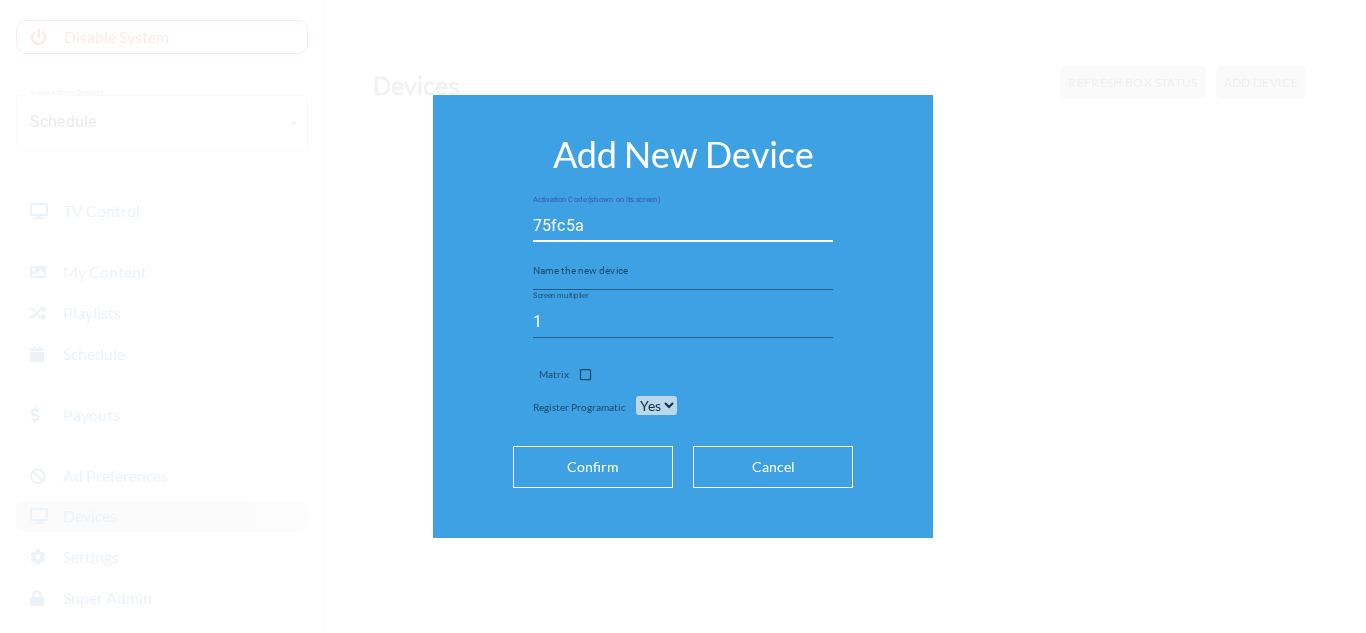 type on "75fc5a" 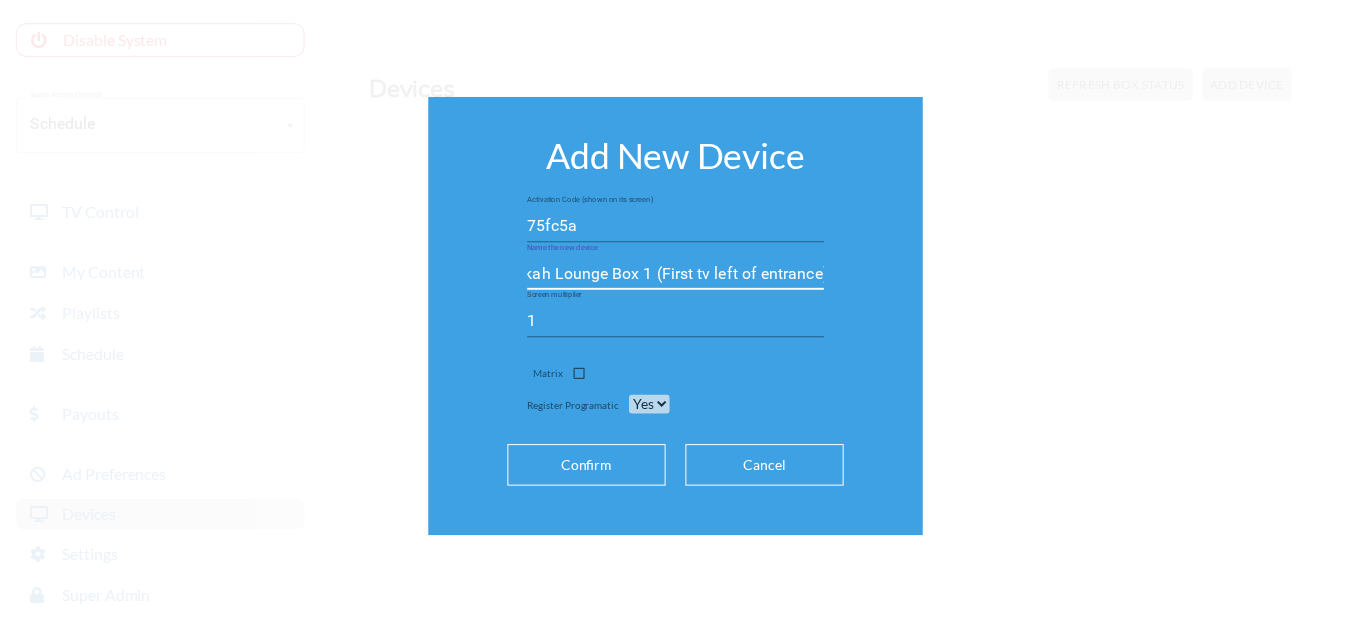 scroll, scrollTop: 0, scrollLeft: 132, axis: horizontal 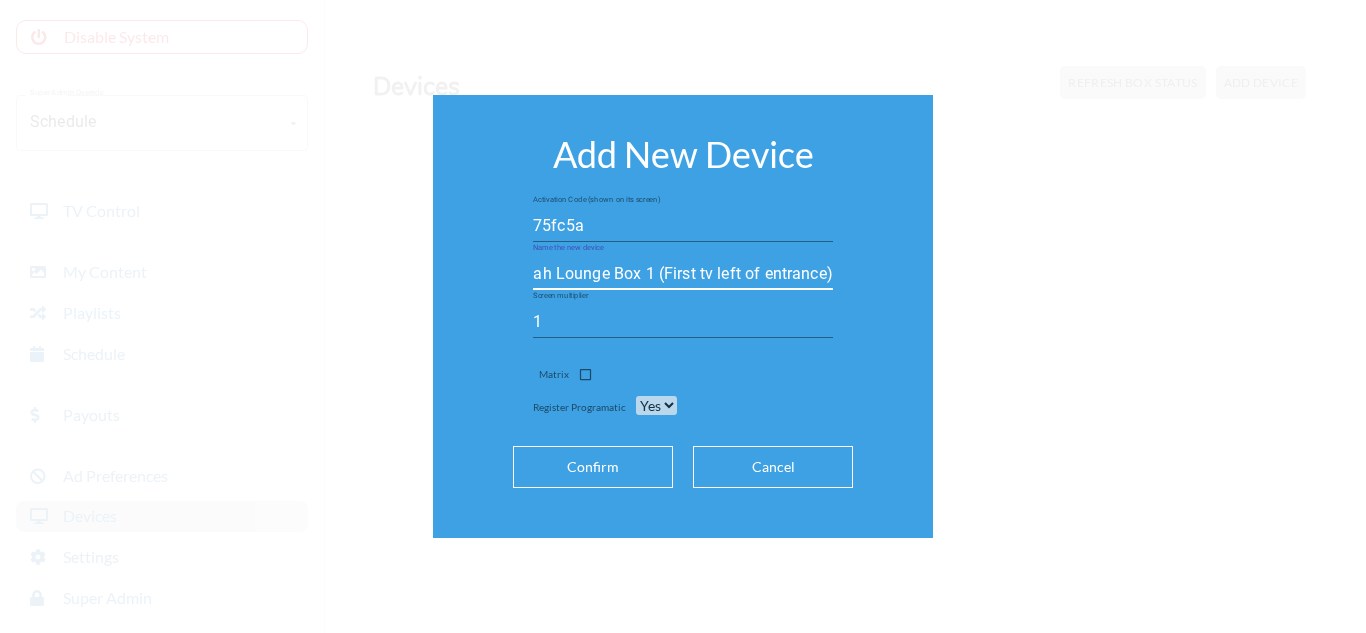type on "Up in Smoke Hookah Lounge Box 1 (First tv left of entrance)" 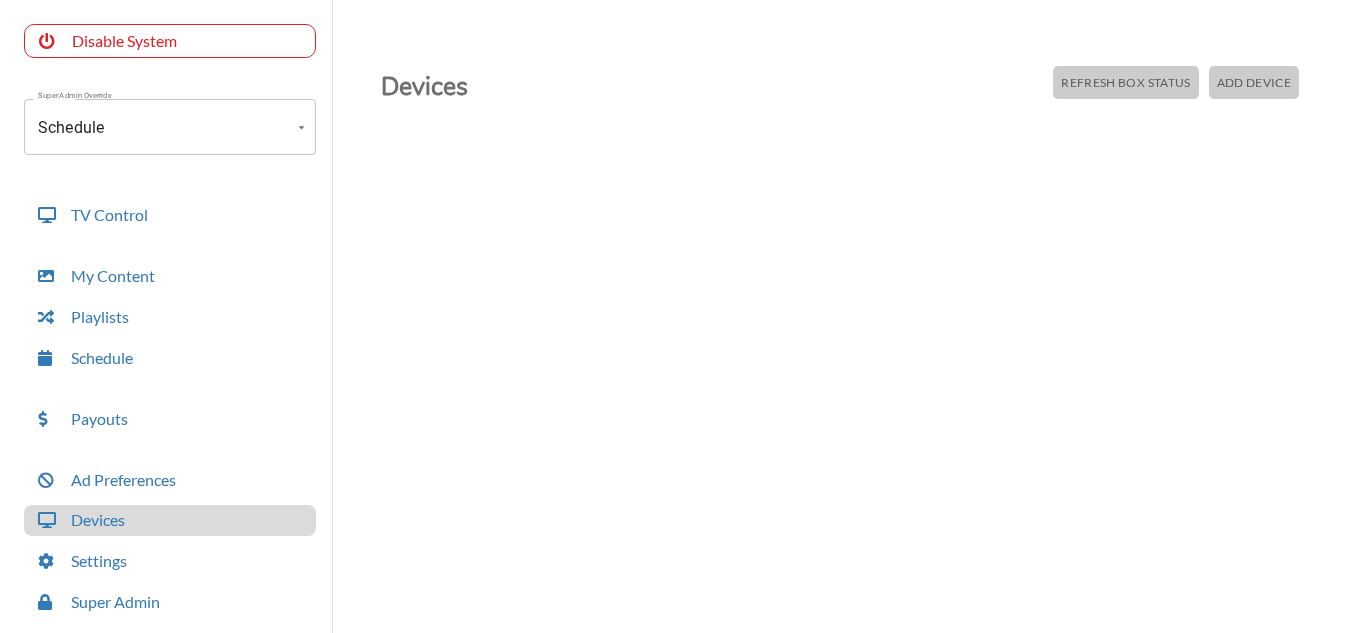 scroll, scrollTop: 144, scrollLeft: 0, axis: vertical 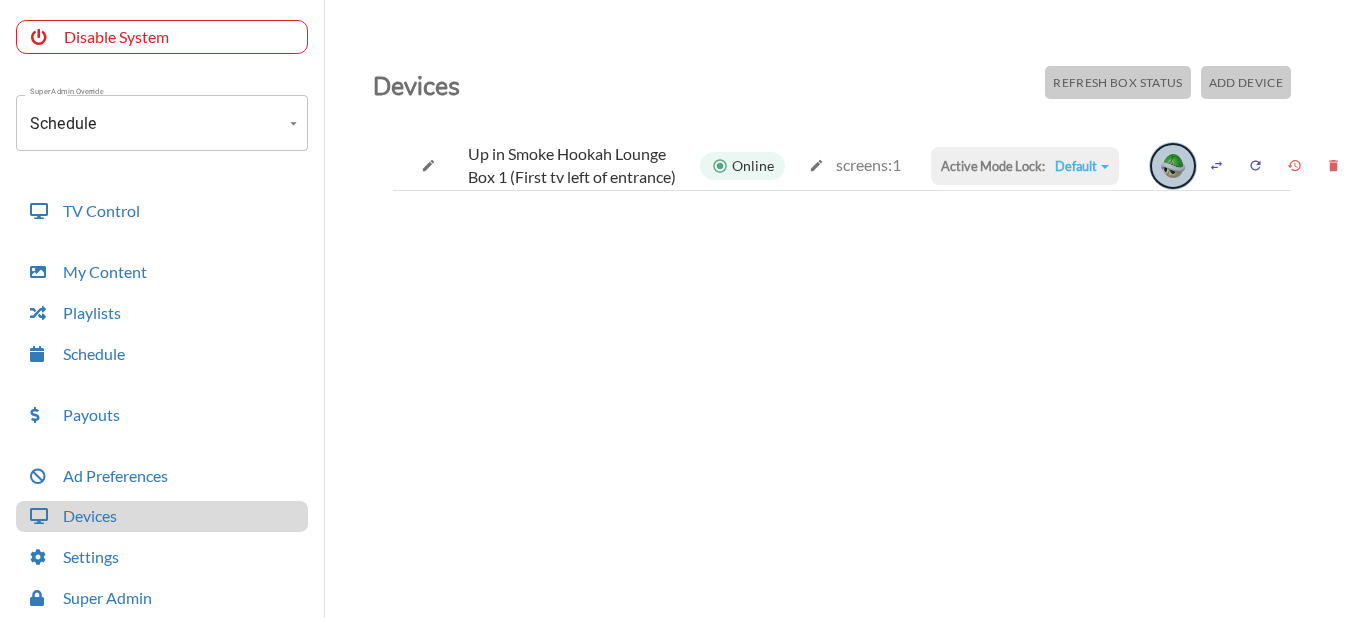 click at bounding box center (1173, 166) 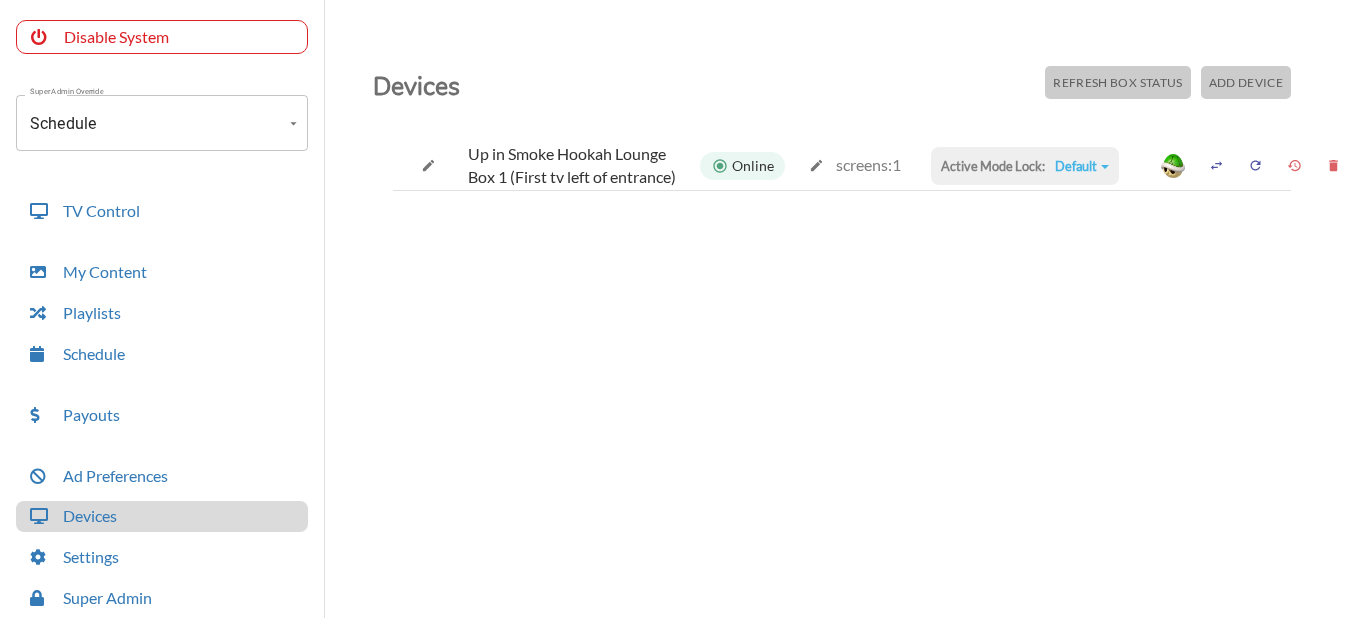 click on "Default" at bounding box center [1082, 166] 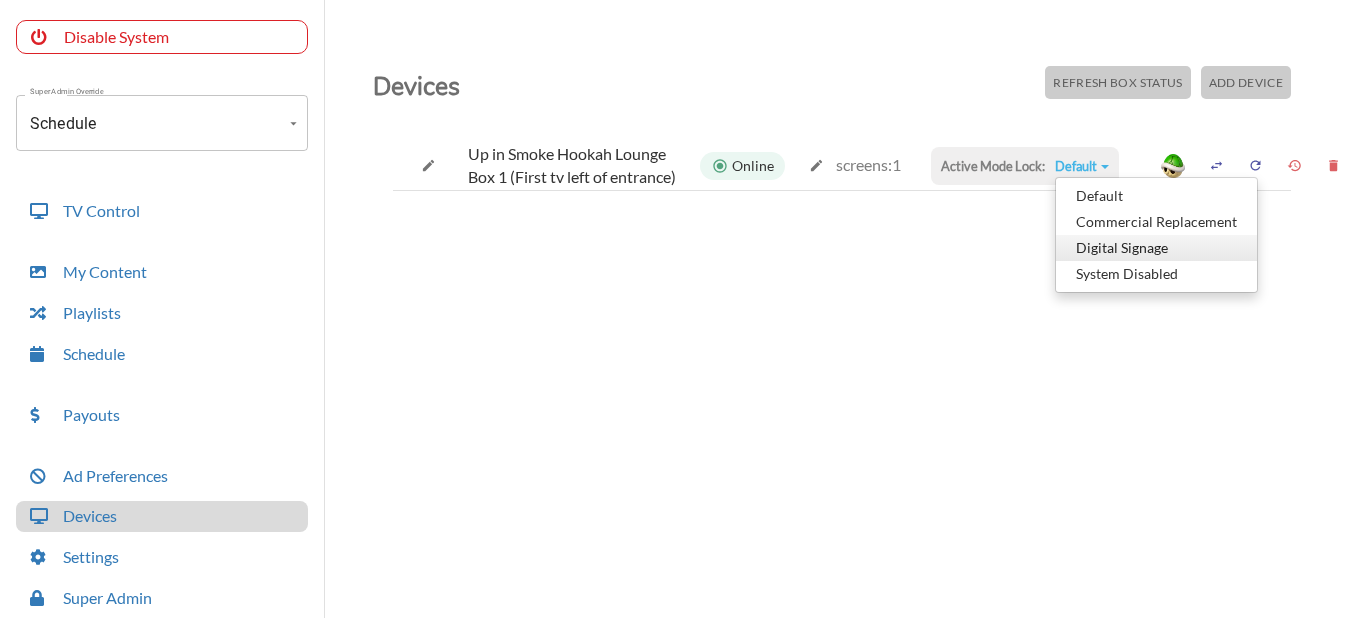 click on "Digital Signage" at bounding box center (1156, 196) 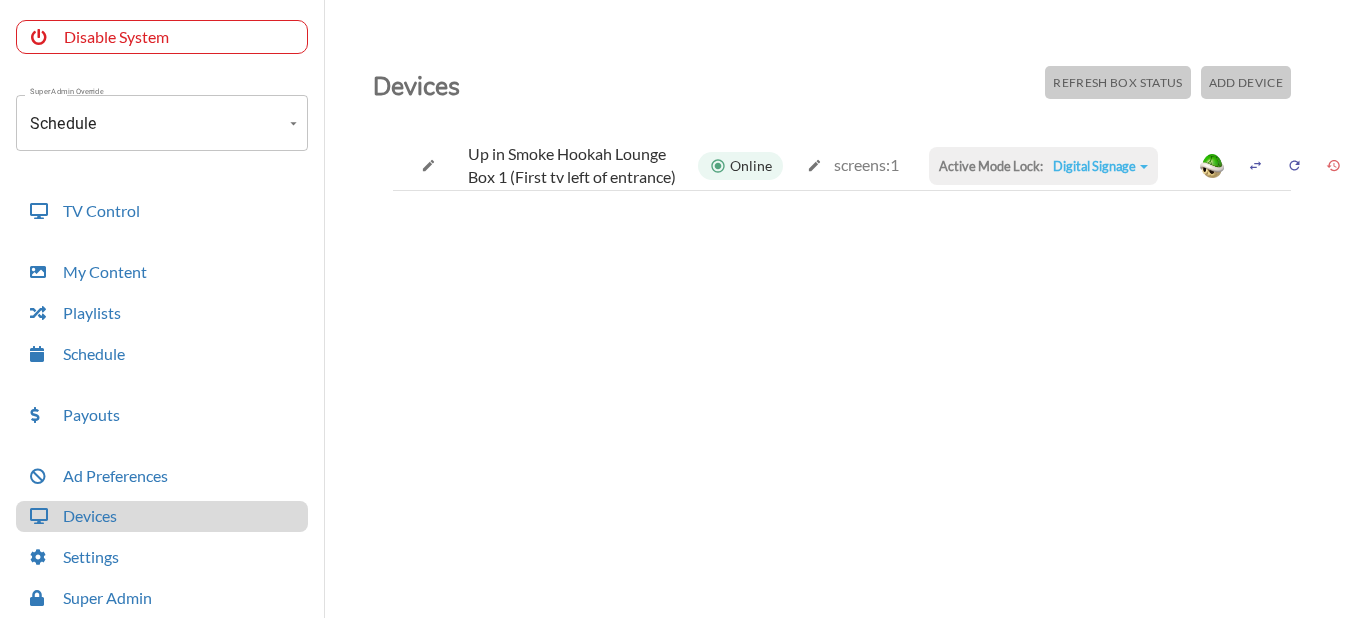 click on "Digital Signage" at bounding box center [1100, 166] 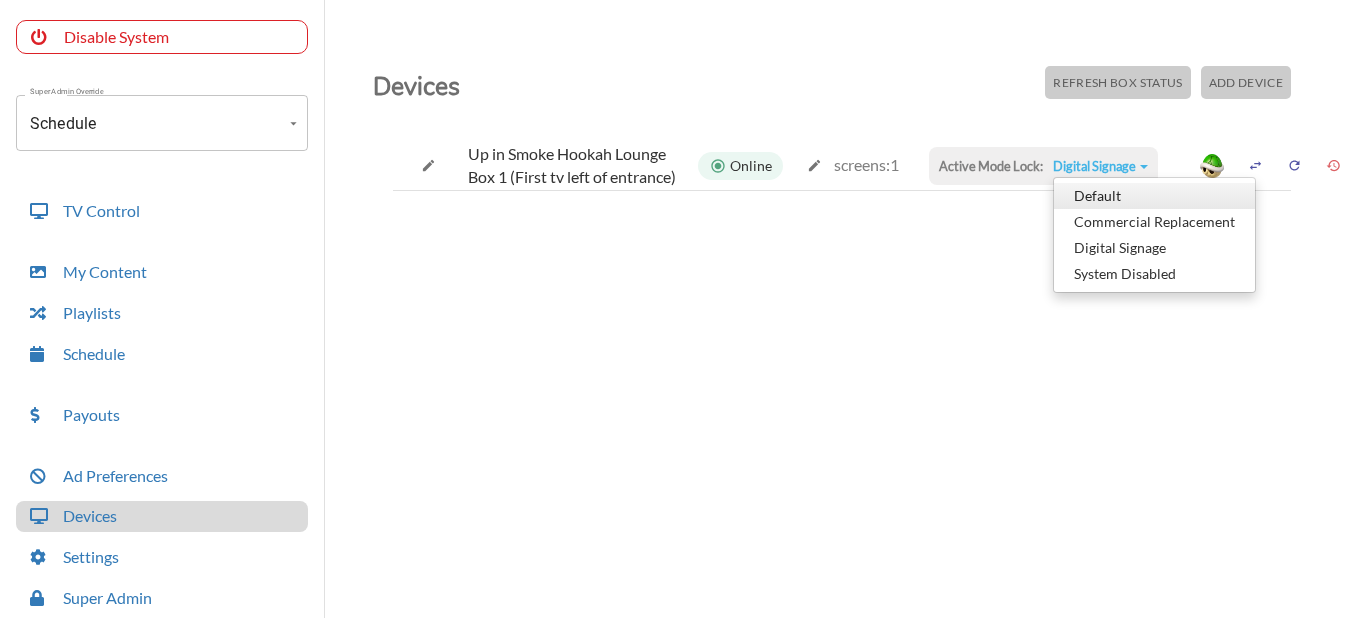 click on "Default" at bounding box center [1154, 196] 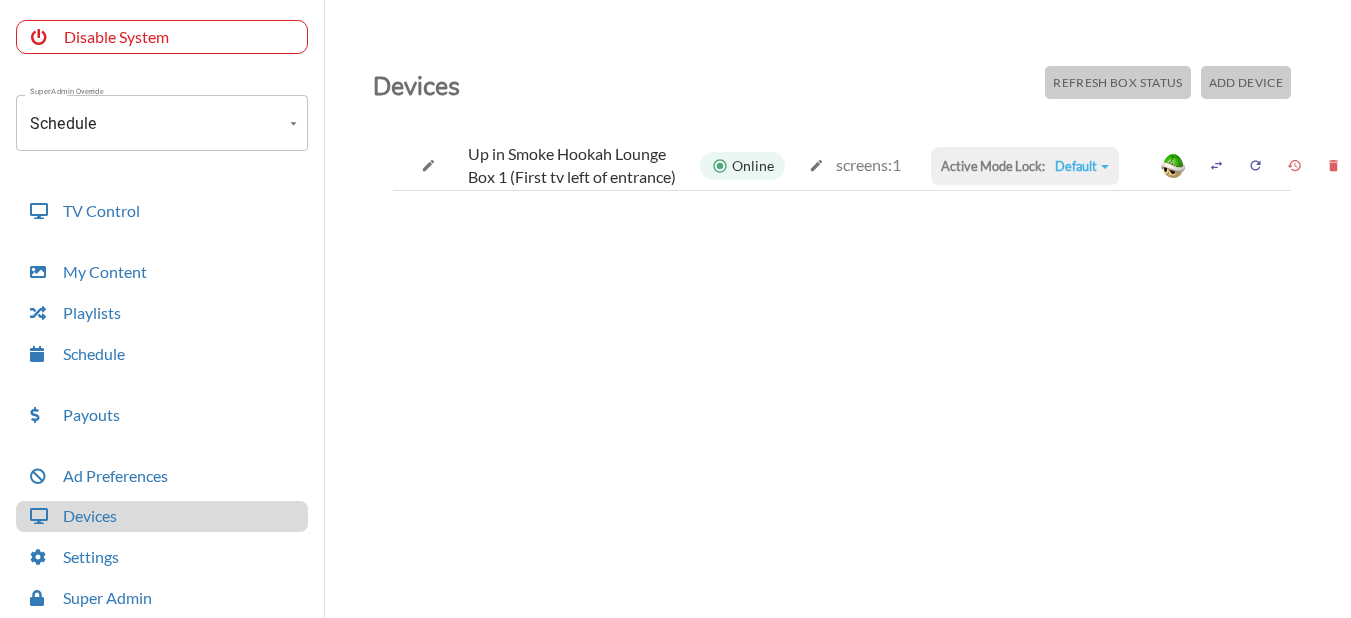 click on "Default" at bounding box center (1082, 166) 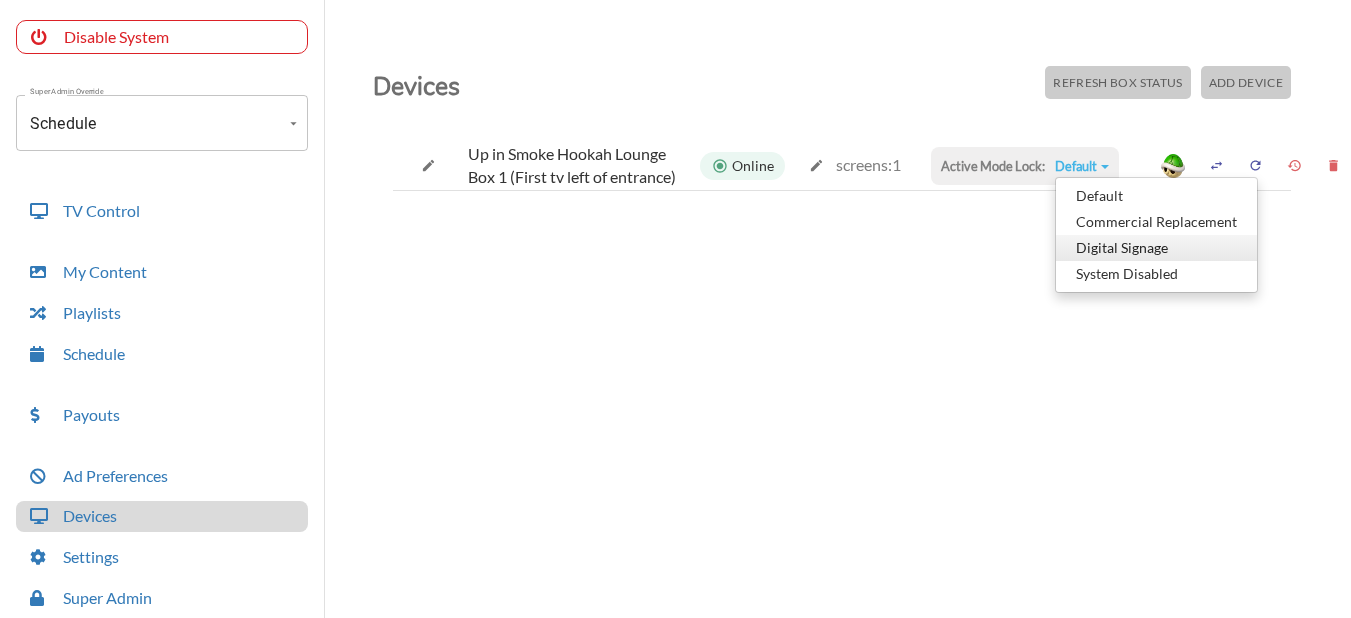 click on "Digital Signage" at bounding box center [1156, 196] 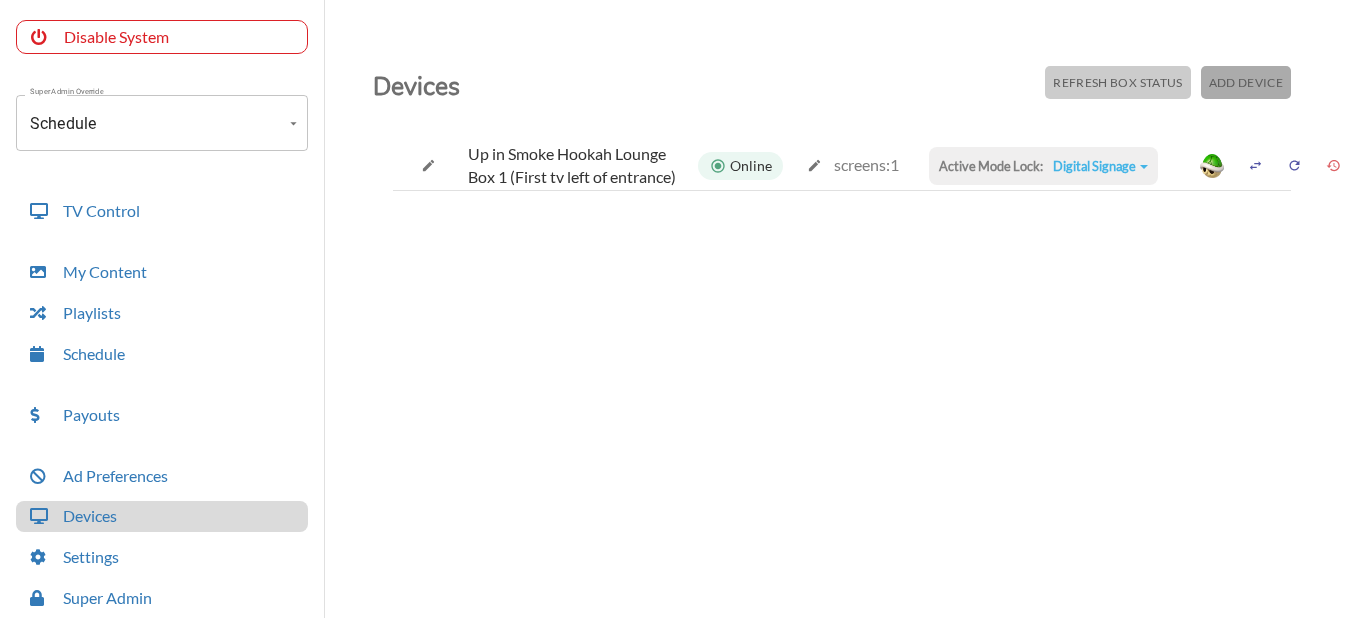 click on "Add Device" at bounding box center [1117, 82] 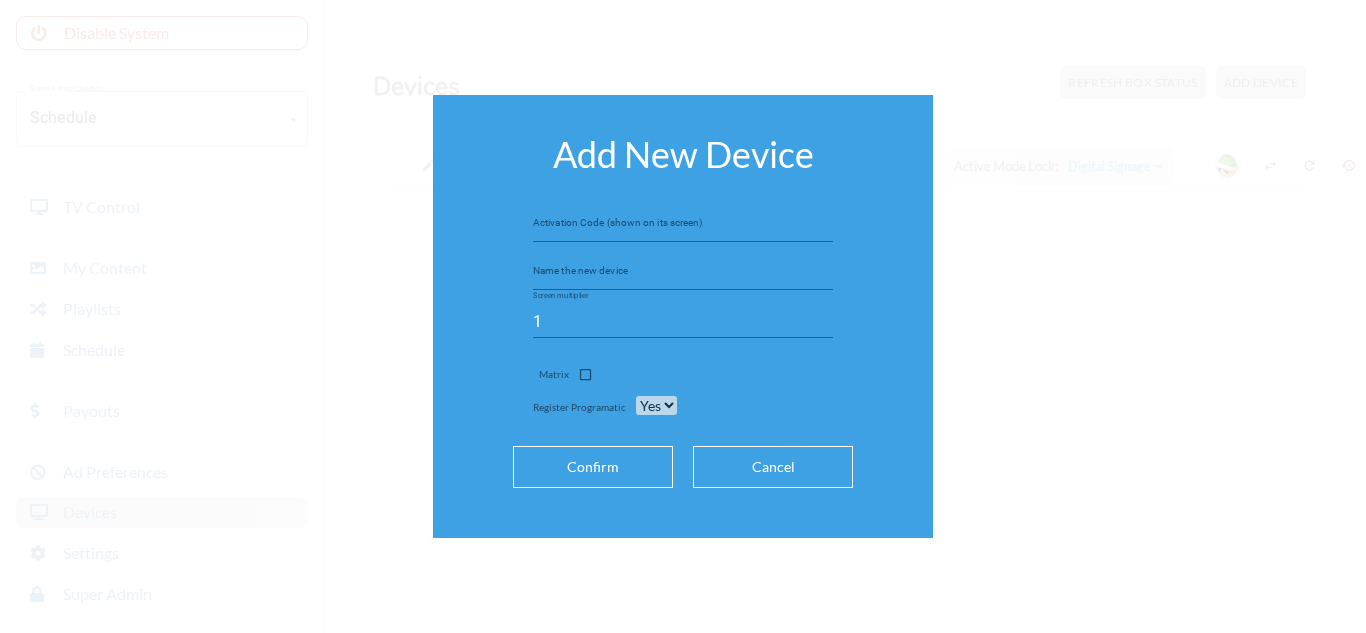 scroll, scrollTop: 140, scrollLeft: 0, axis: vertical 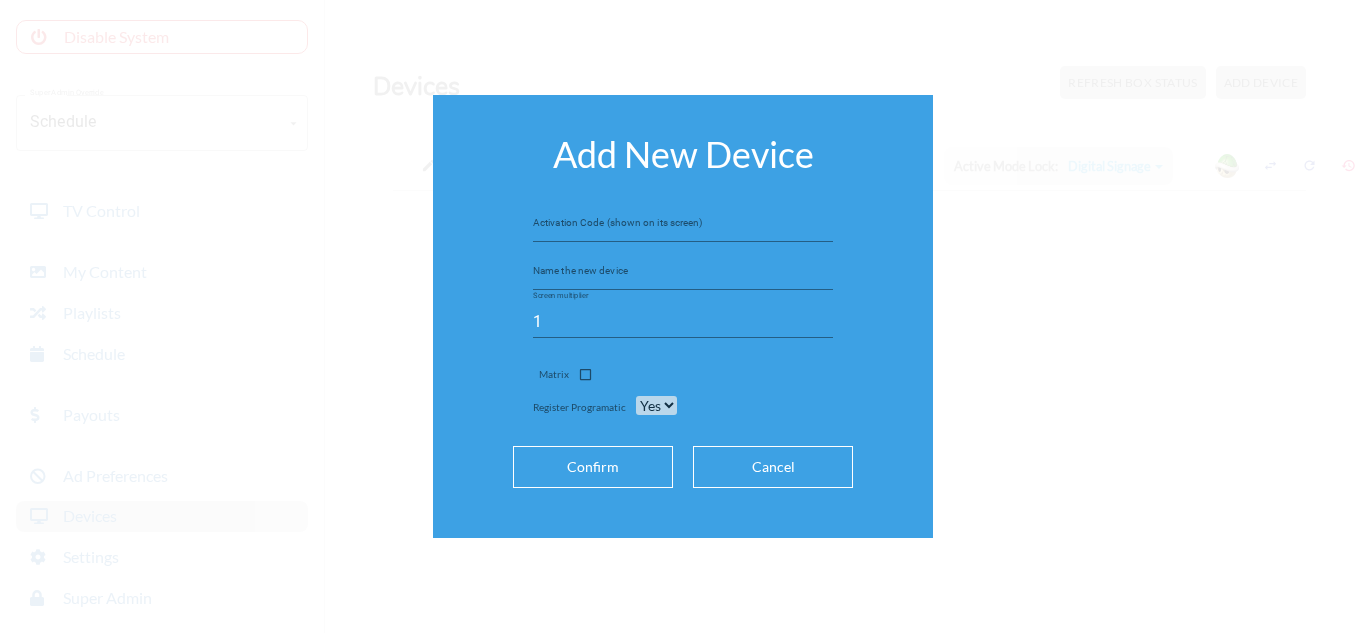 click at bounding box center [683, 226] 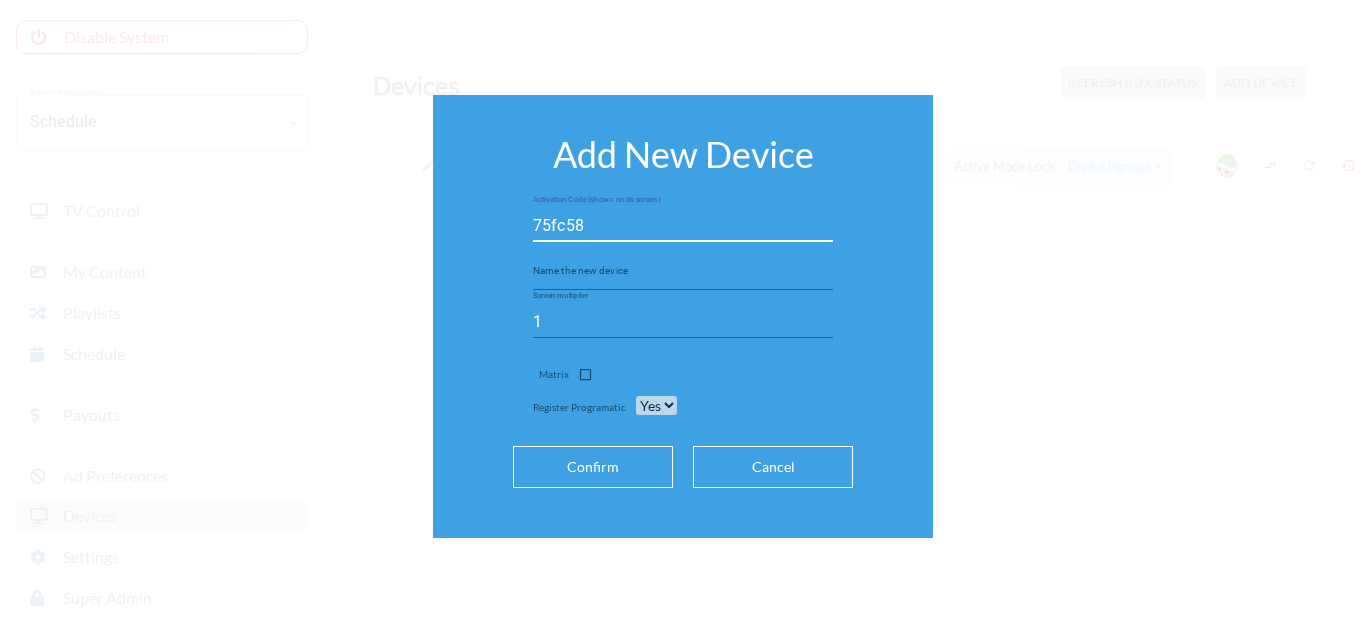 type on "75fc58" 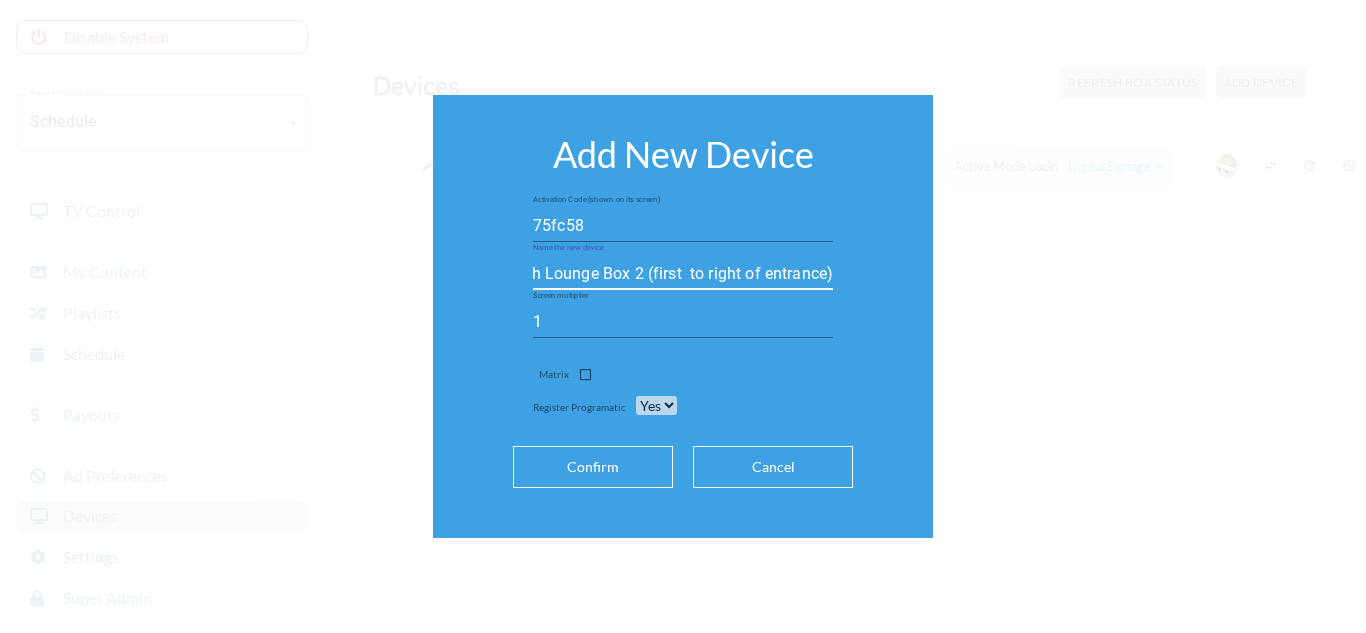 scroll, scrollTop: 0, scrollLeft: 144, axis: horizontal 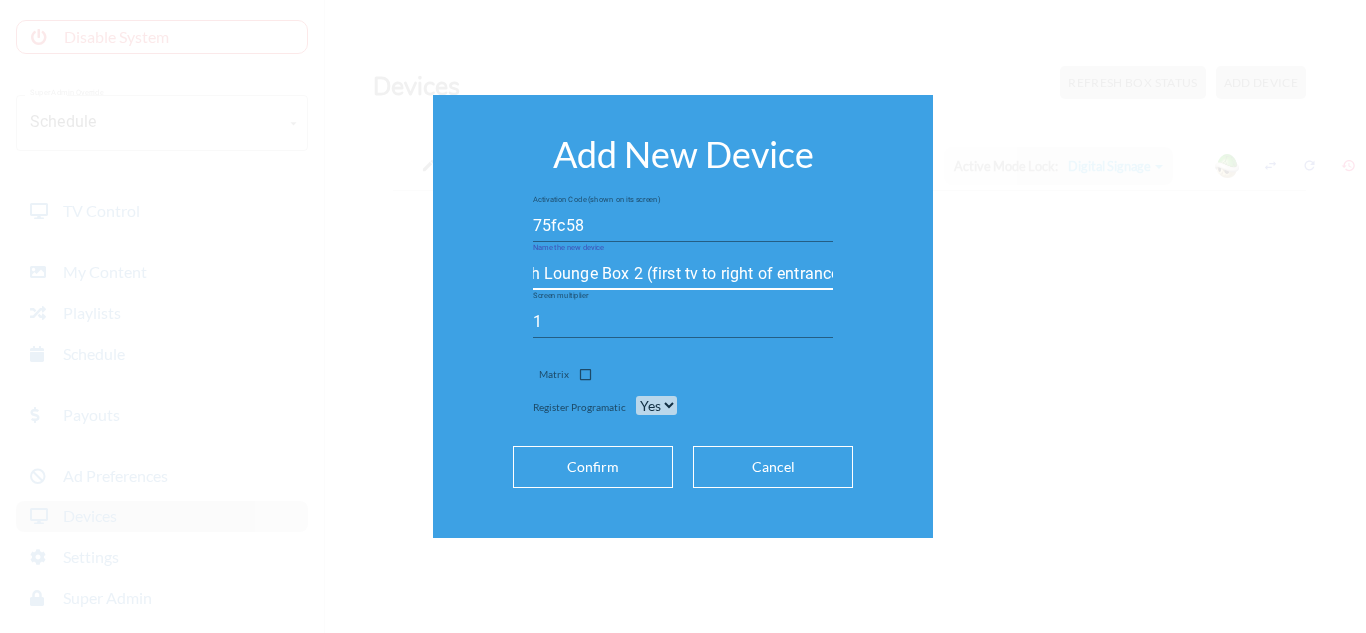 type on "Up in Smoke Hookah Lounge Box 2 (first tv to right of entrance)" 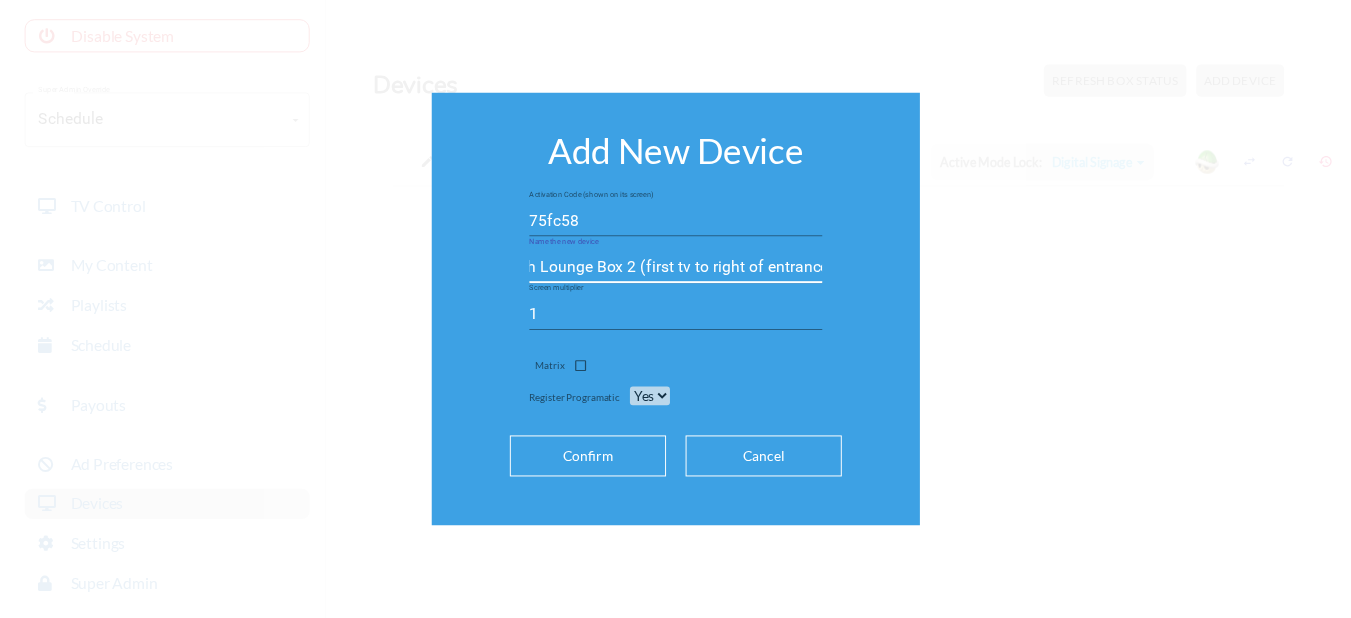 scroll, scrollTop: 0, scrollLeft: 0, axis: both 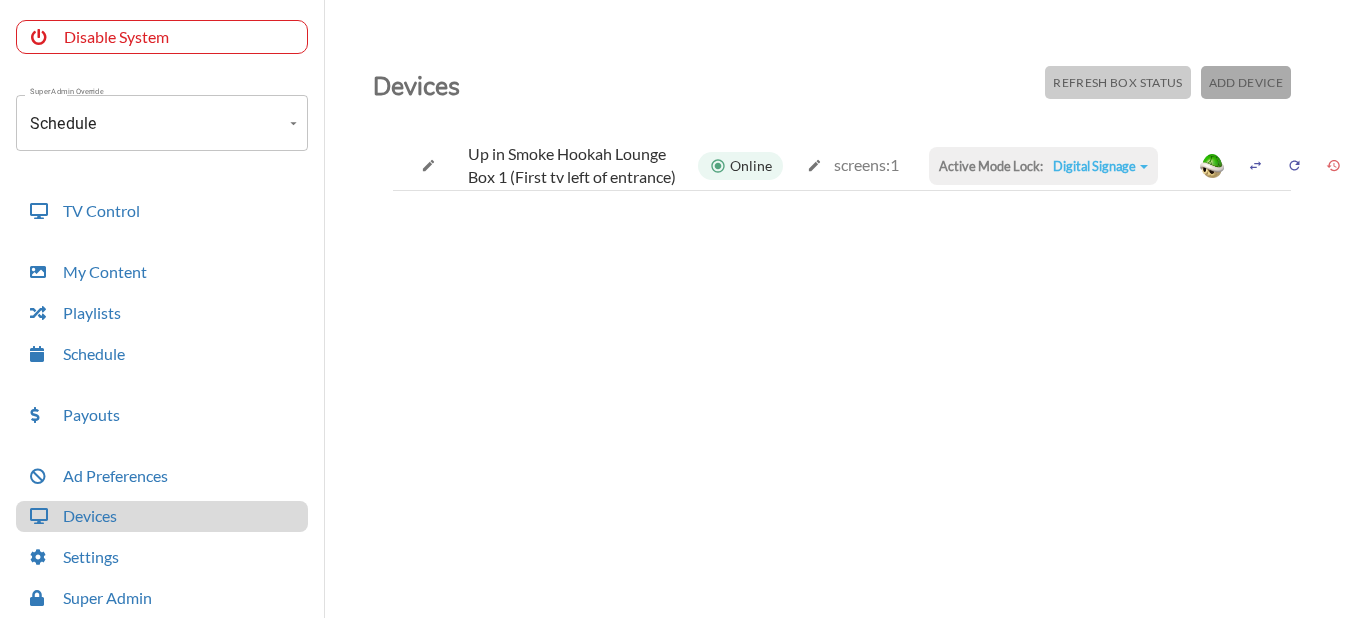 click on "Add Device" at bounding box center [1117, 82] 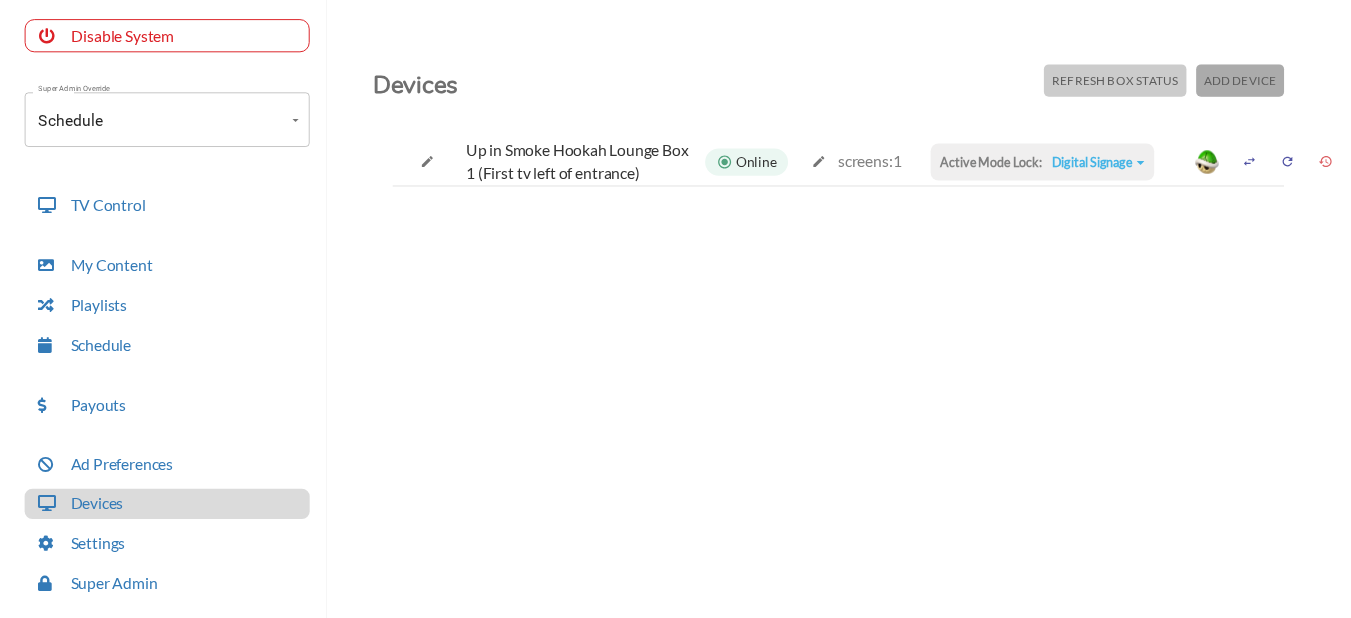 scroll, scrollTop: 140, scrollLeft: 0, axis: vertical 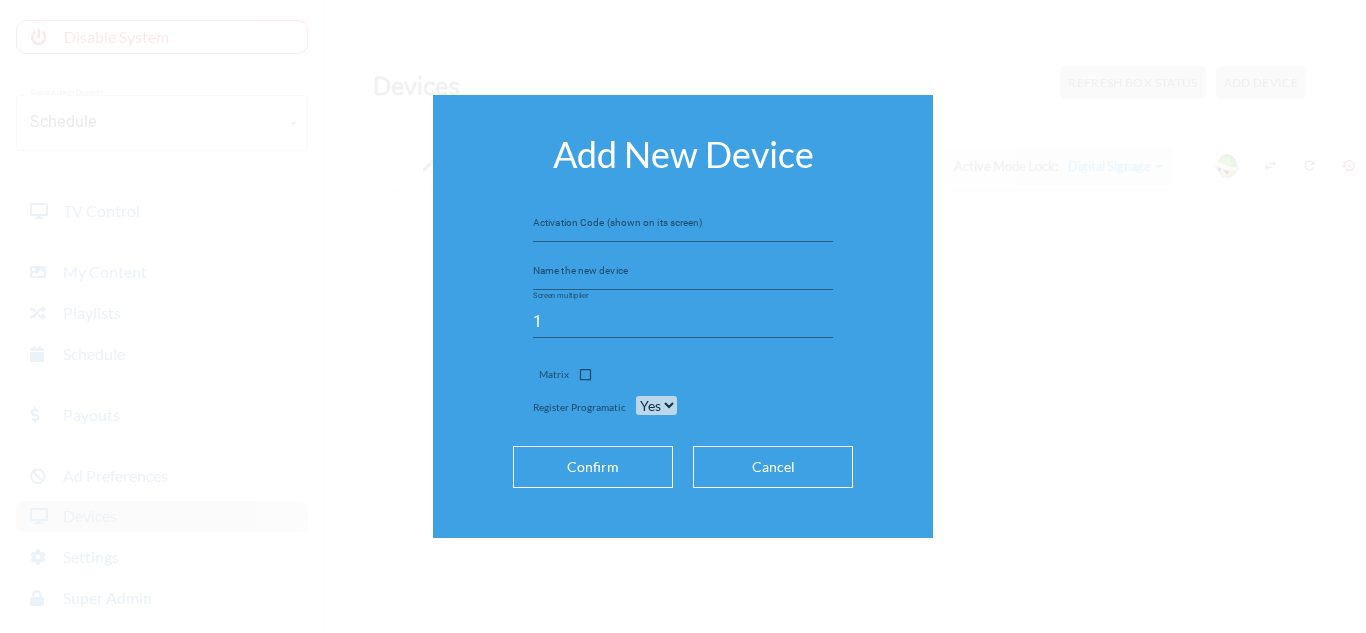 click on "Cancel" at bounding box center (773, 467) 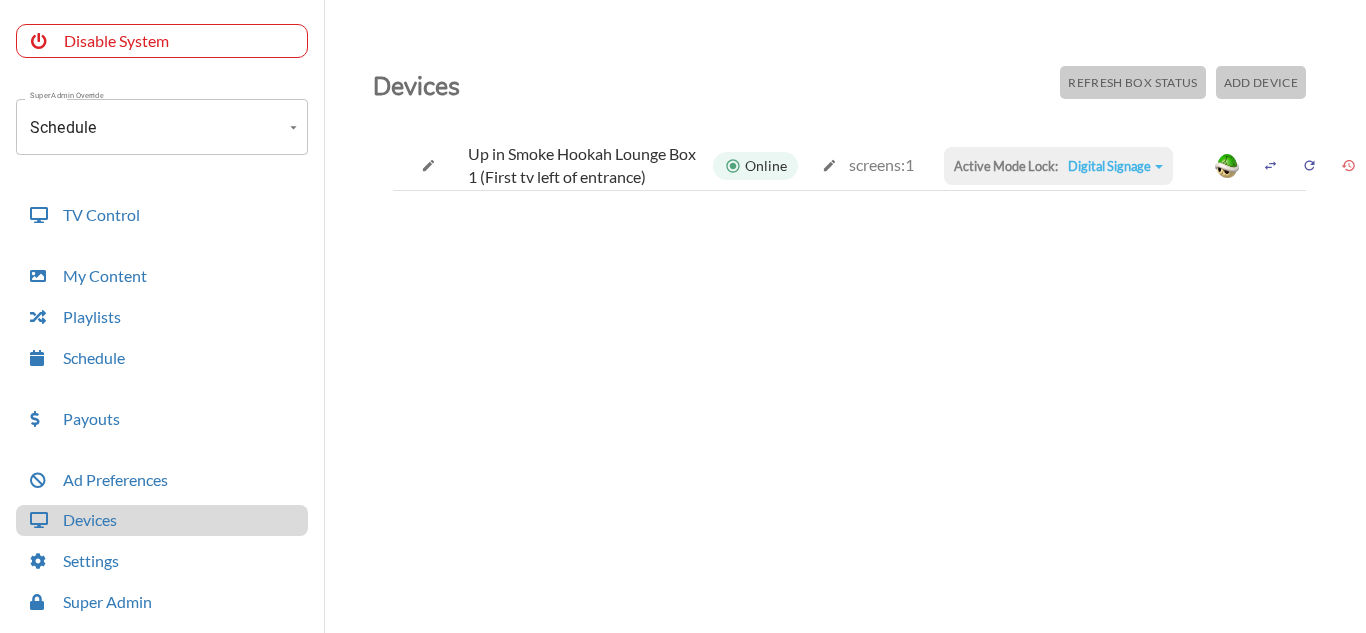 scroll, scrollTop: 144, scrollLeft: 0, axis: vertical 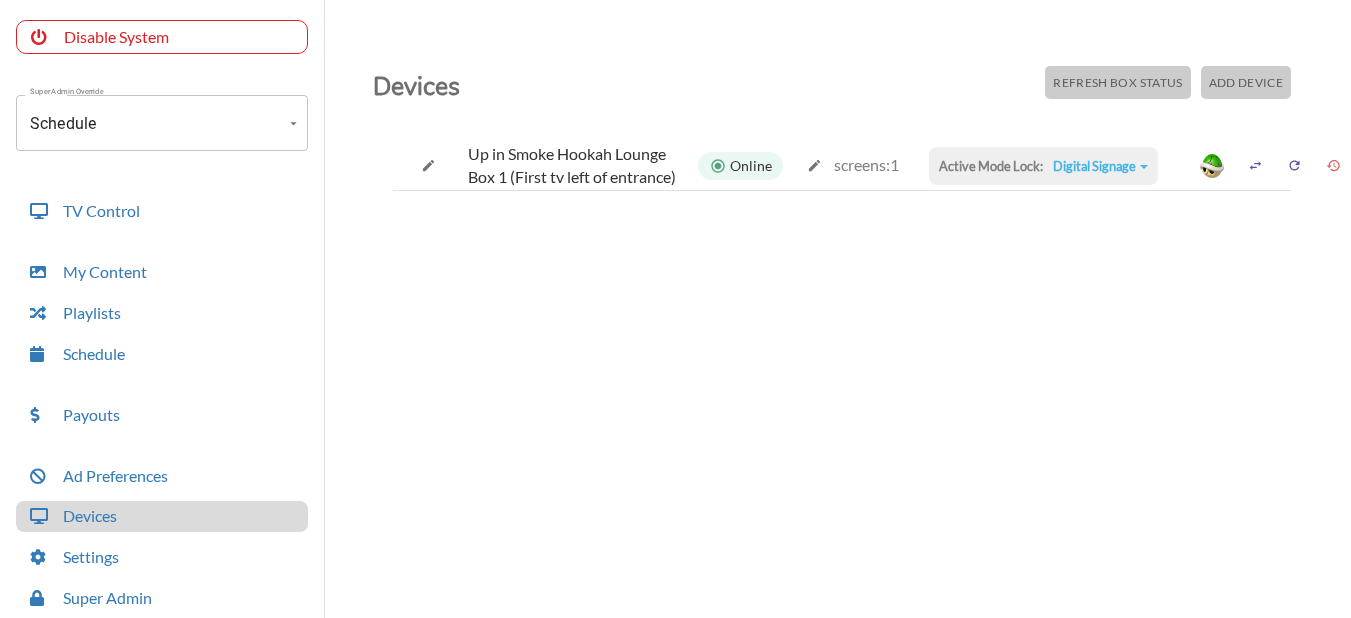 click on "Add Device" at bounding box center [1117, 82] 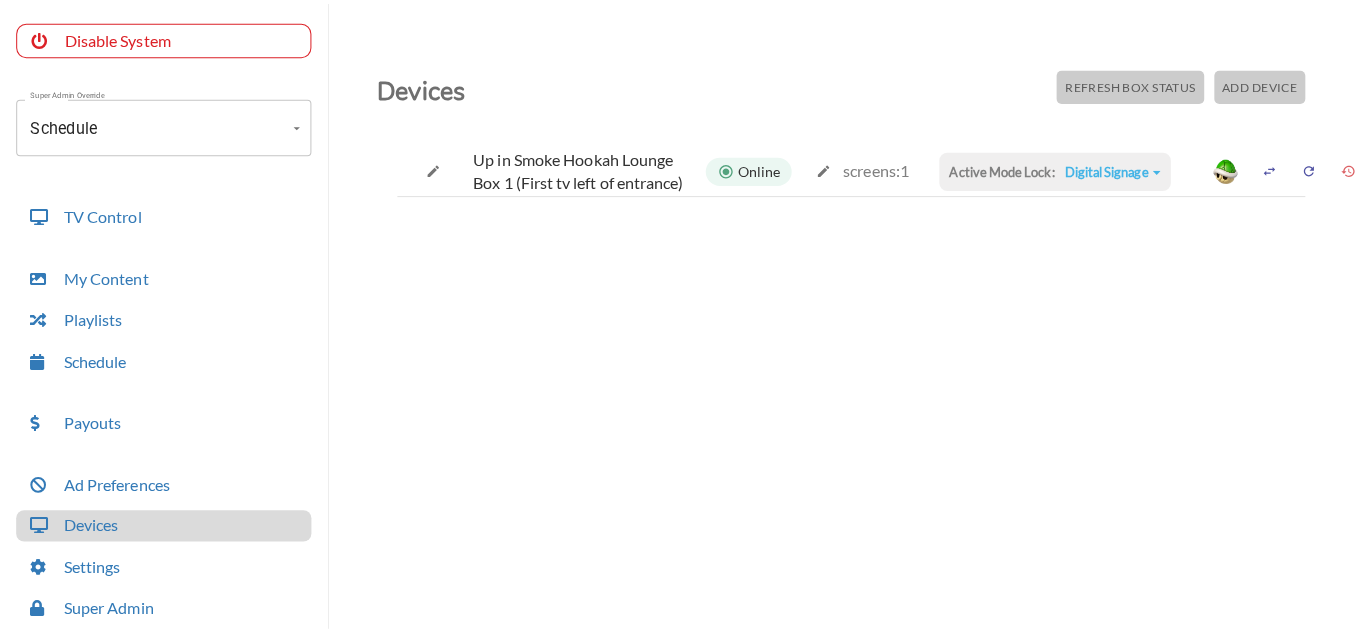 scroll, scrollTop: 140, scrollLeft: 0, axis: vertical 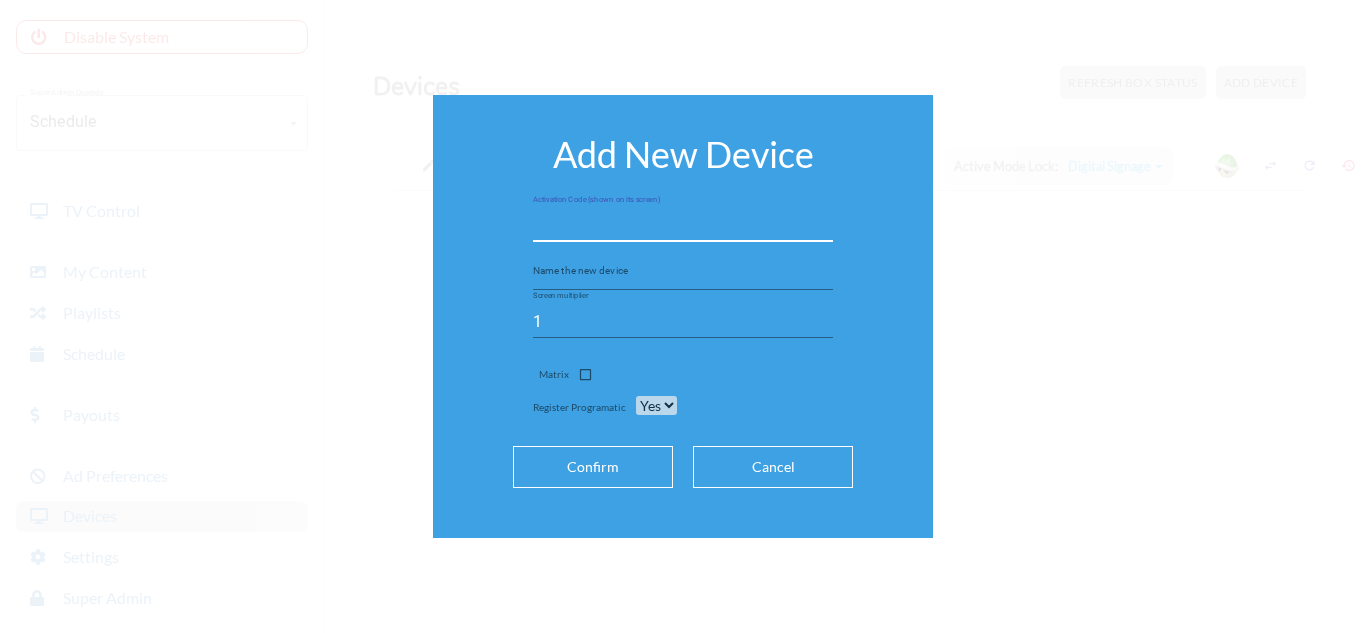 click at bounding box center (683, 226) 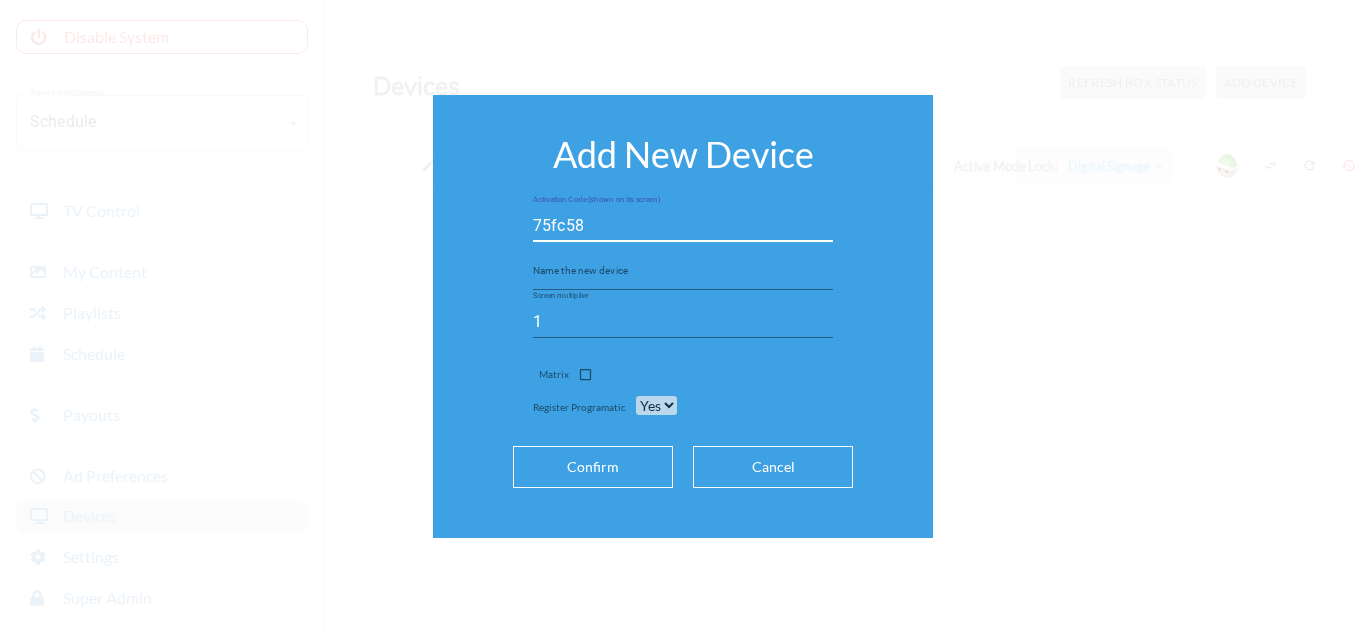 type on "75fc58" 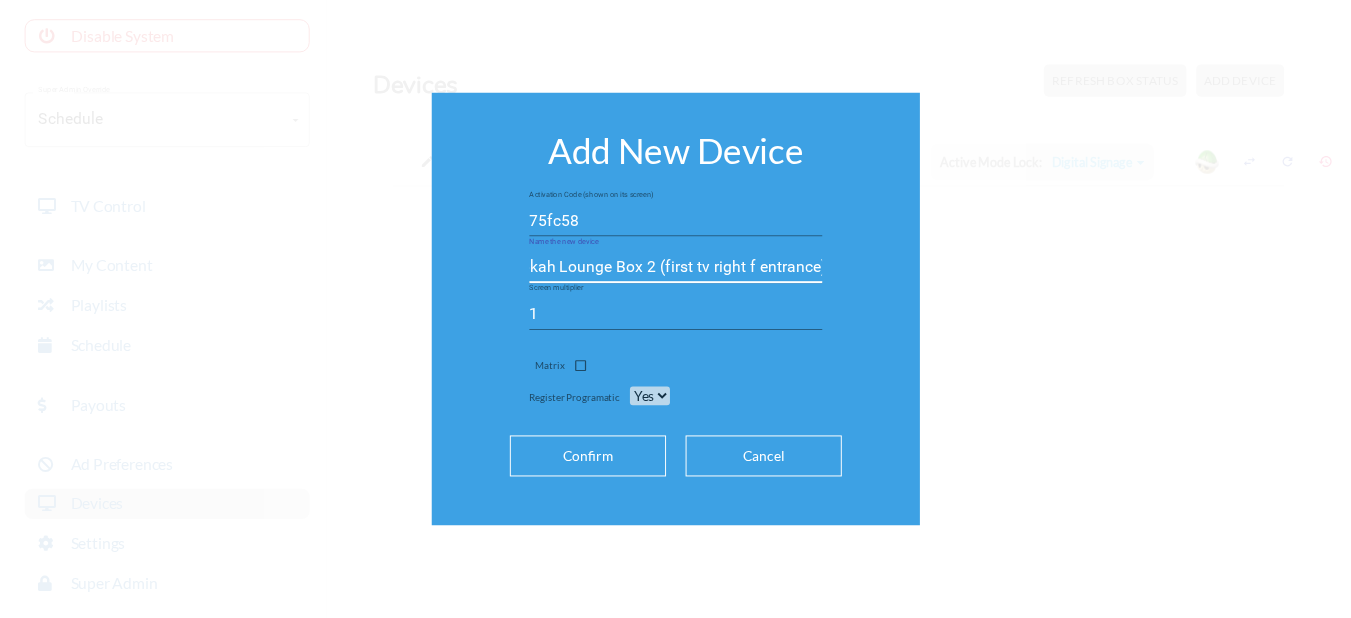 scroll, scrollTop: 0, scrollLeft: 130, axis: horizontal 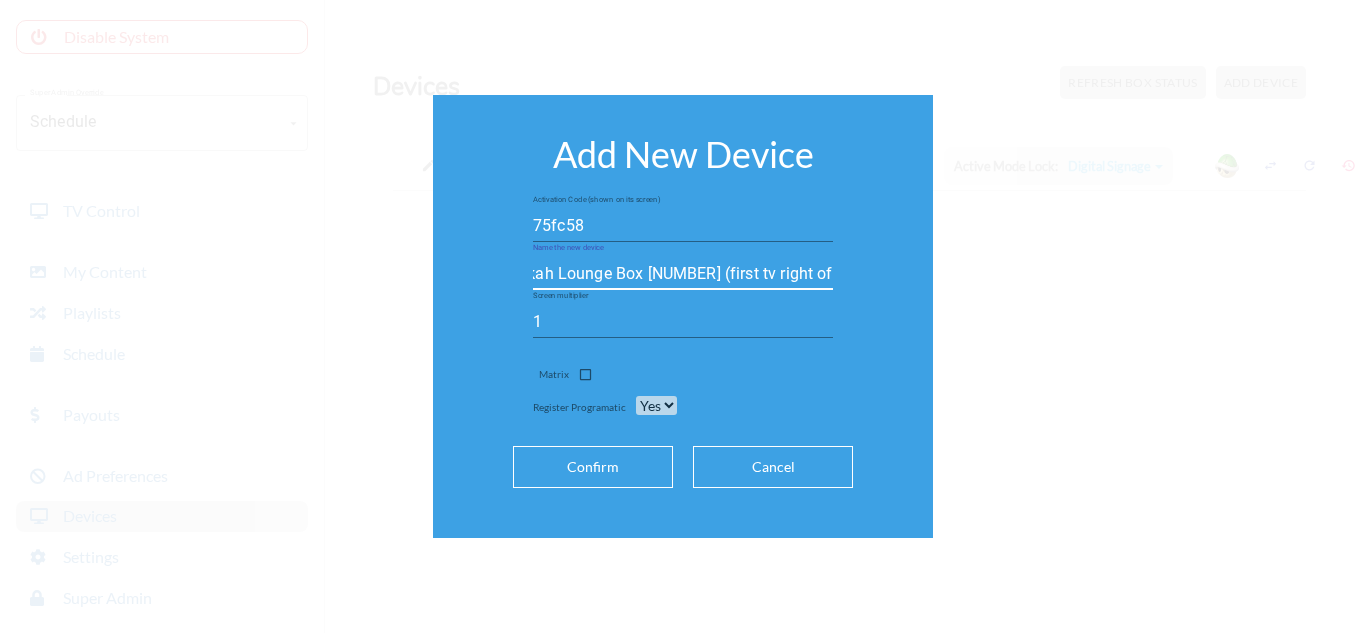 type on "Up In Smoke Hookah Lounge Box [NUMBER] (first tv right of entrance)" 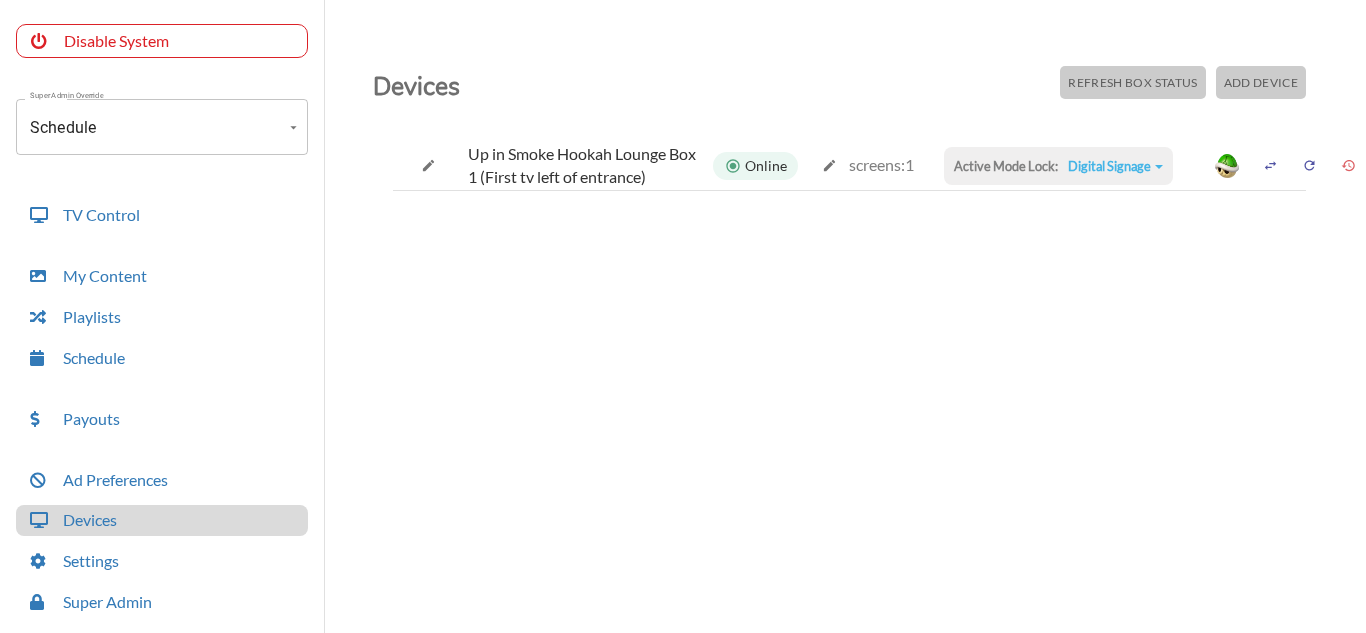 scroll, scrollTop: 144, scrollLeft: 0, axis: vertical 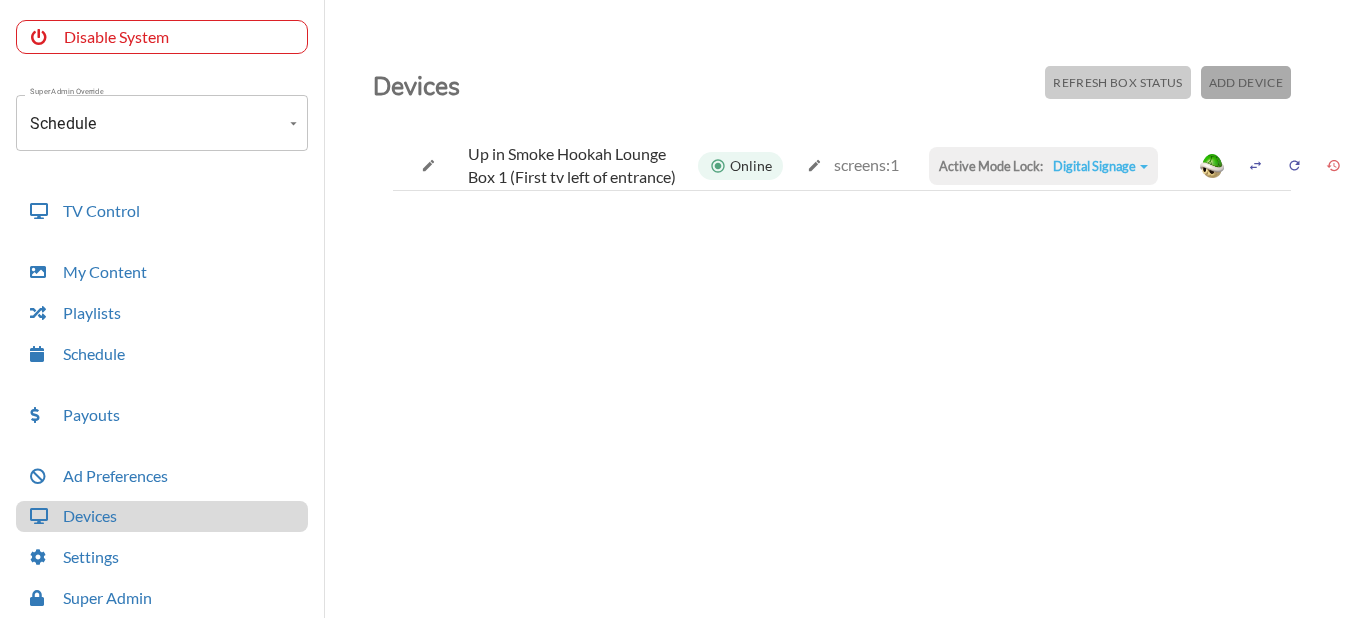 click on "Add Device" at bounding box center (1117, 82) 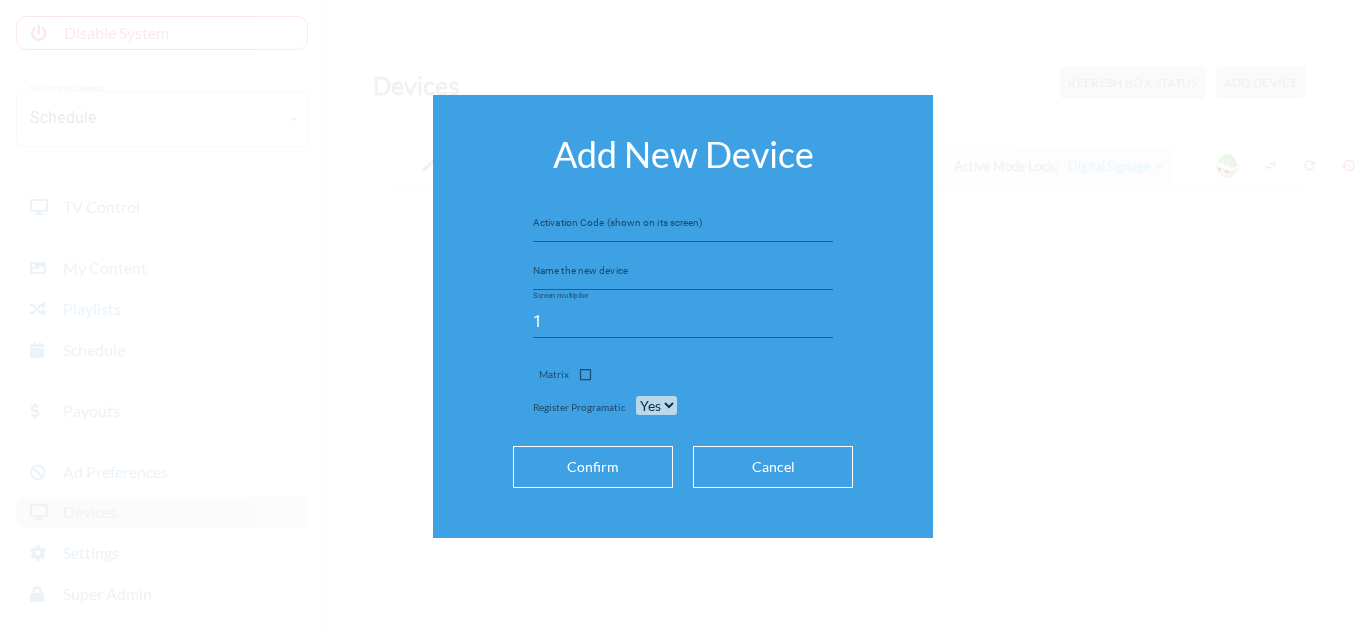scroll, scrollTop: 140, scrollLeft: 0, axis: vertical 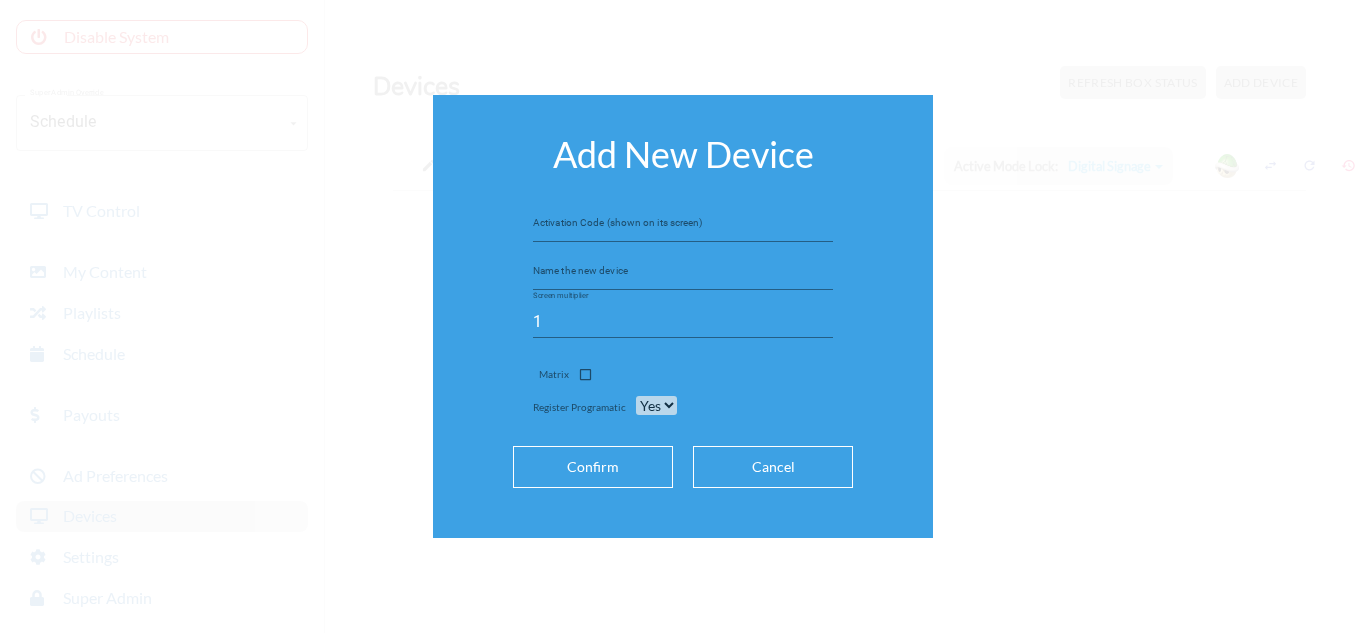 click at bounding box center [683, 226] 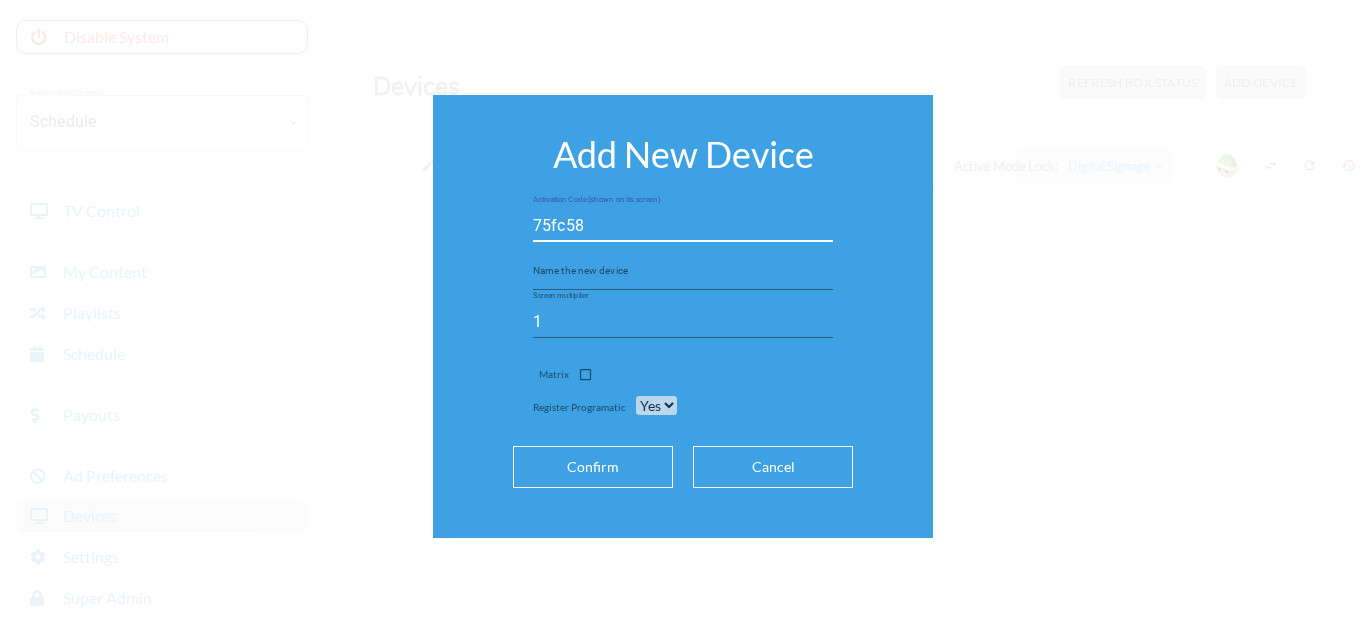 type on "75fc58" 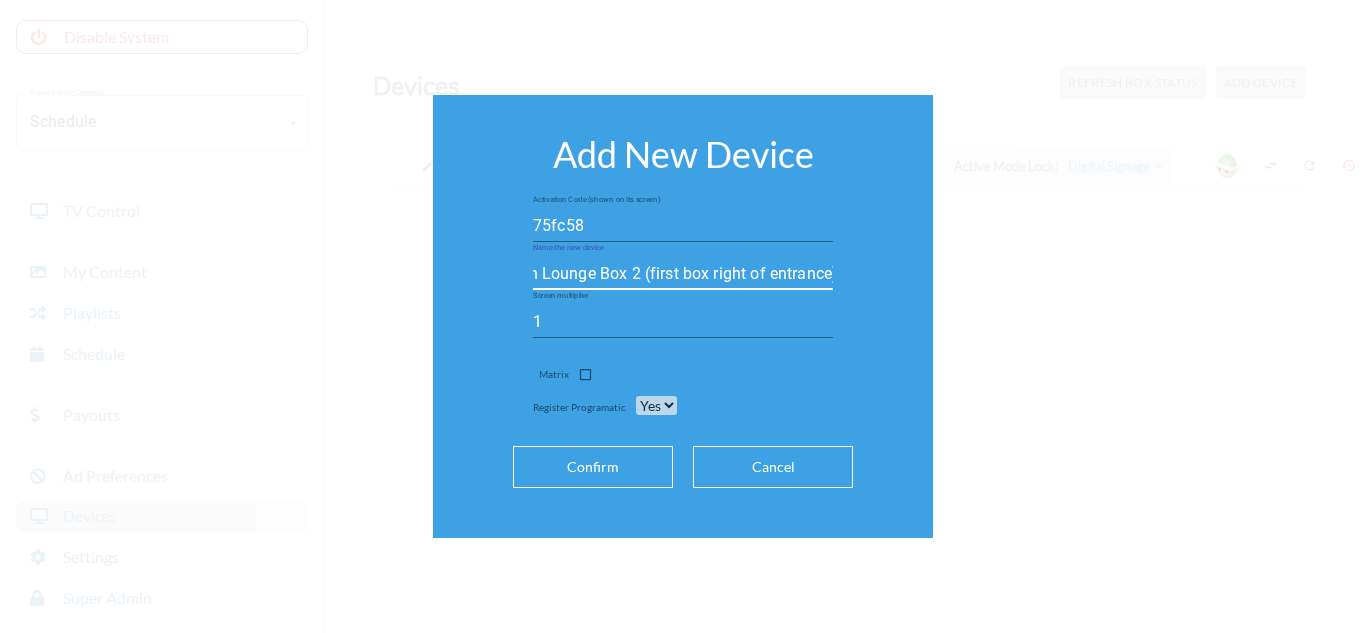 scroll, scrollTop: 0, scrollLeft: 152, axis: horizontal 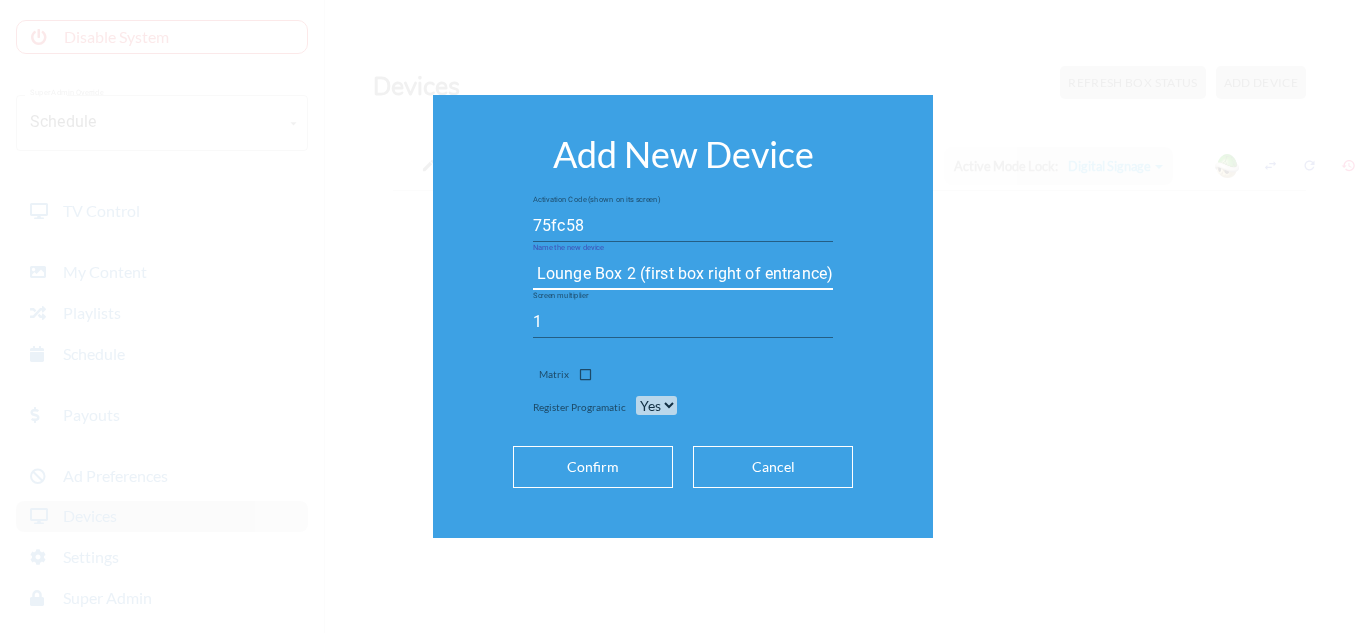 type on "Up in Smoke Hookah Lounge Box 2 (first box right of entrance)" 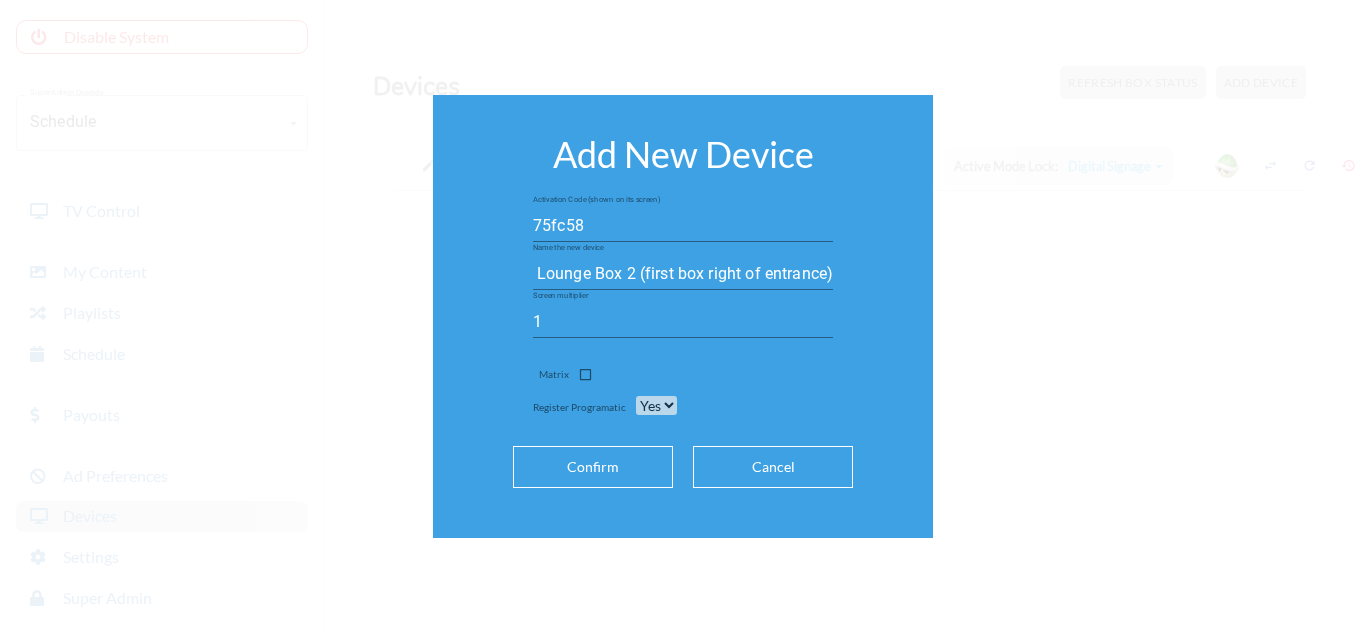 click on "Confirm" at bounding box center [593, 467] 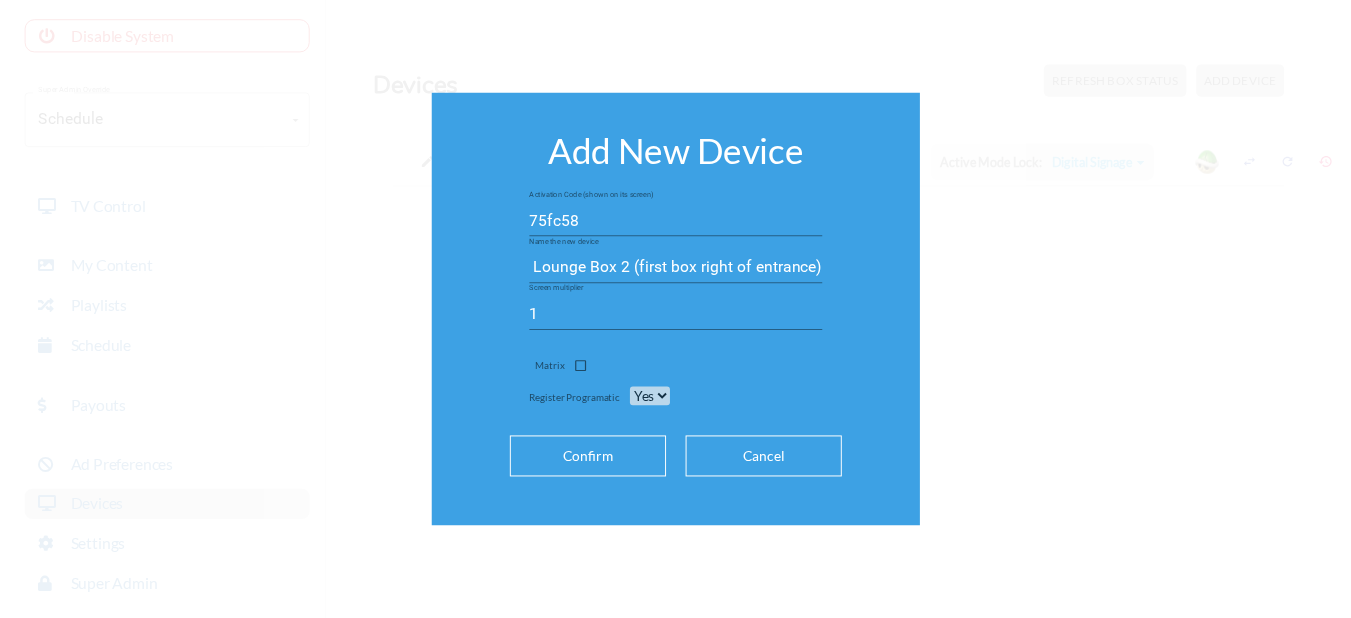 scroll, scrollTop: 0, scrollLeft: 0, axis: both 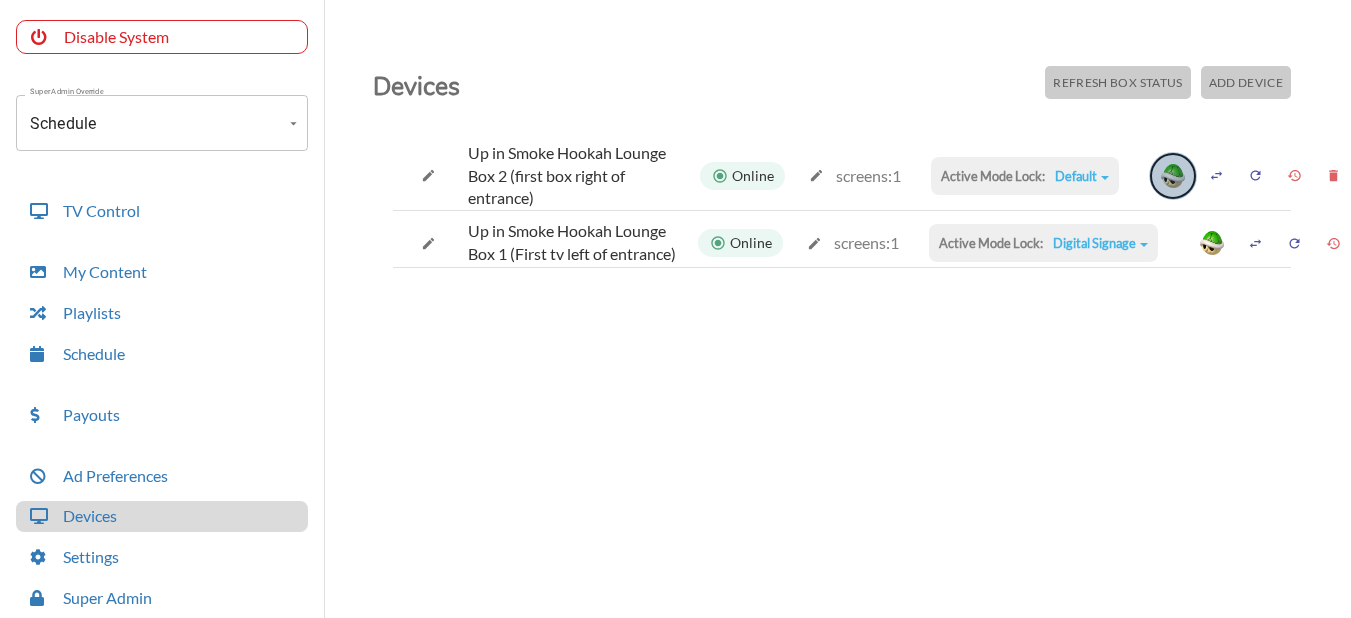 click at bounding box center (1173, 176) 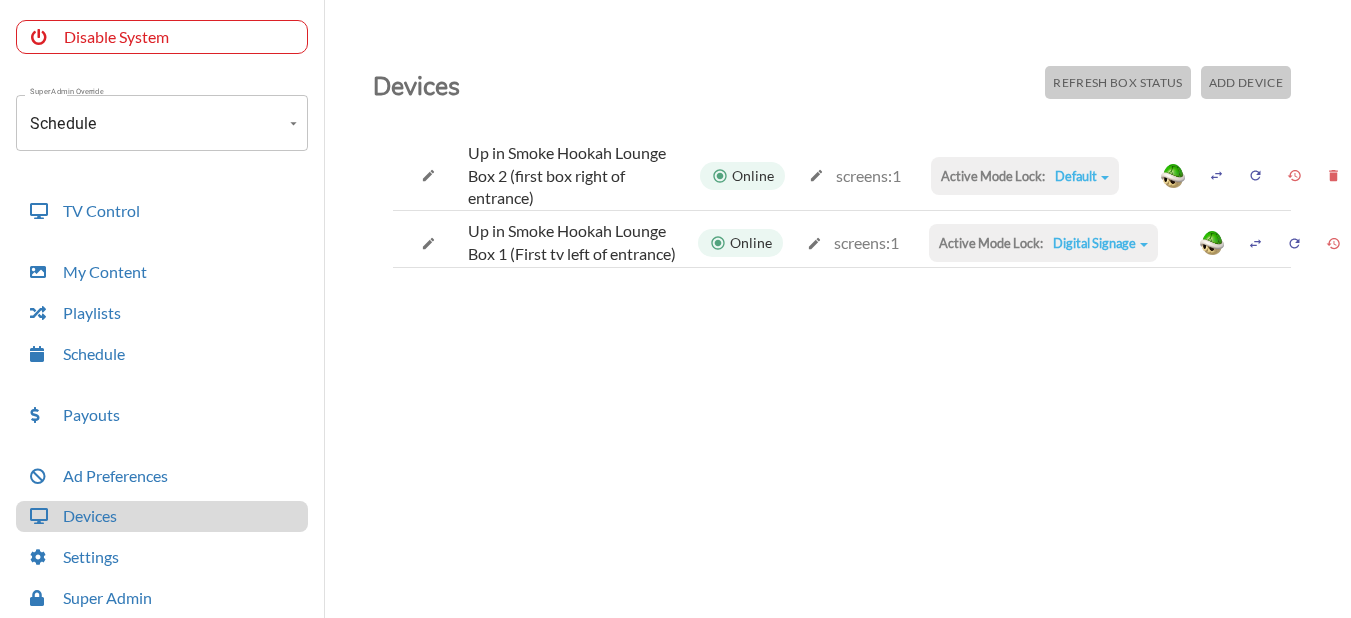 click on "Add Device" at bounding box center [1117, 82] 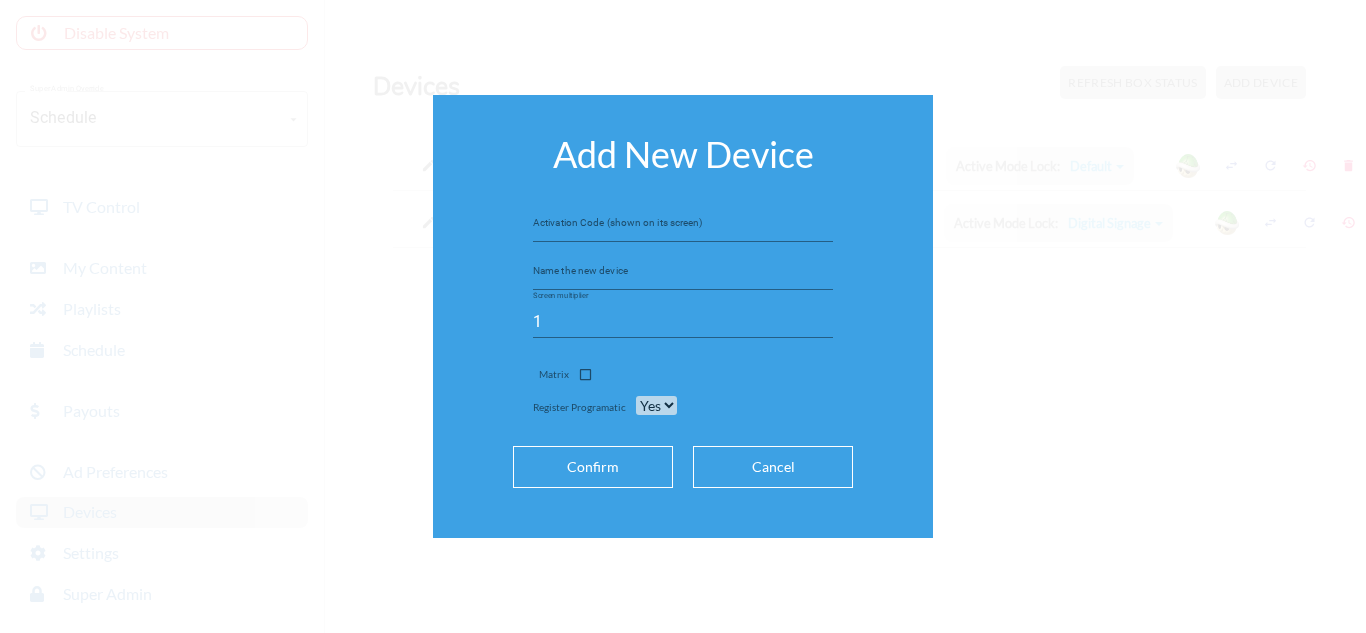 scroll, scrollTop: 140, scrollLeft: 0, axis: vertical 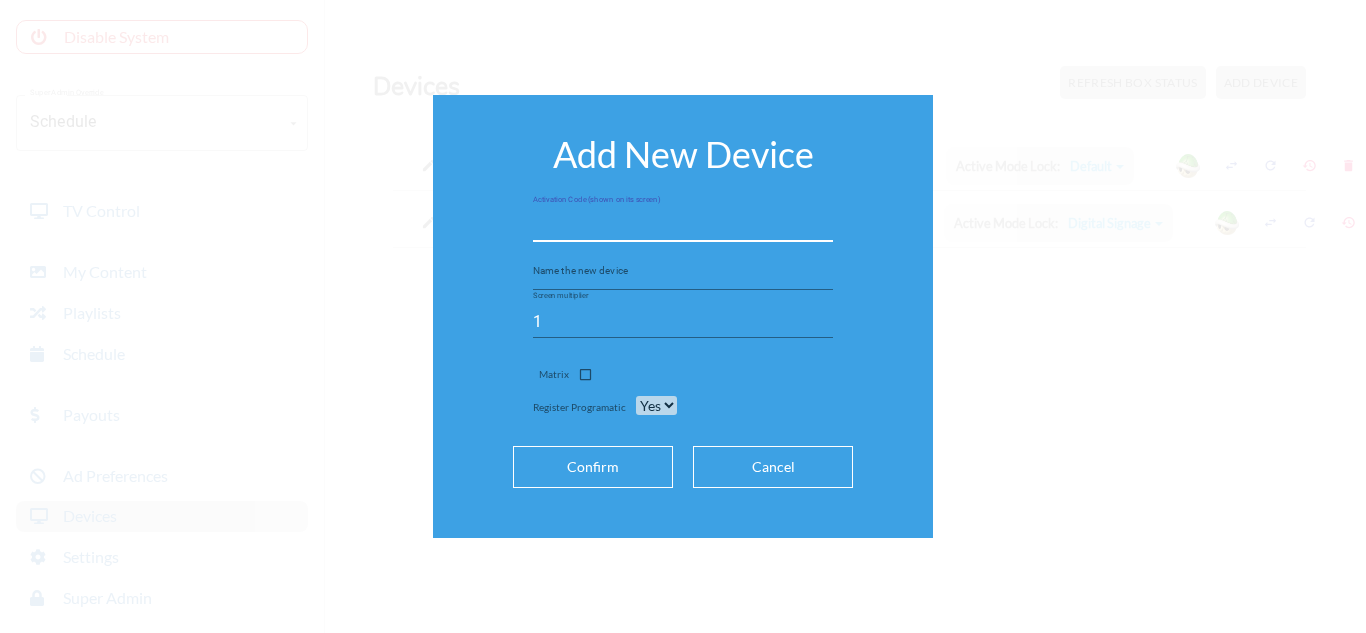 click at bounding box center [683, 226] 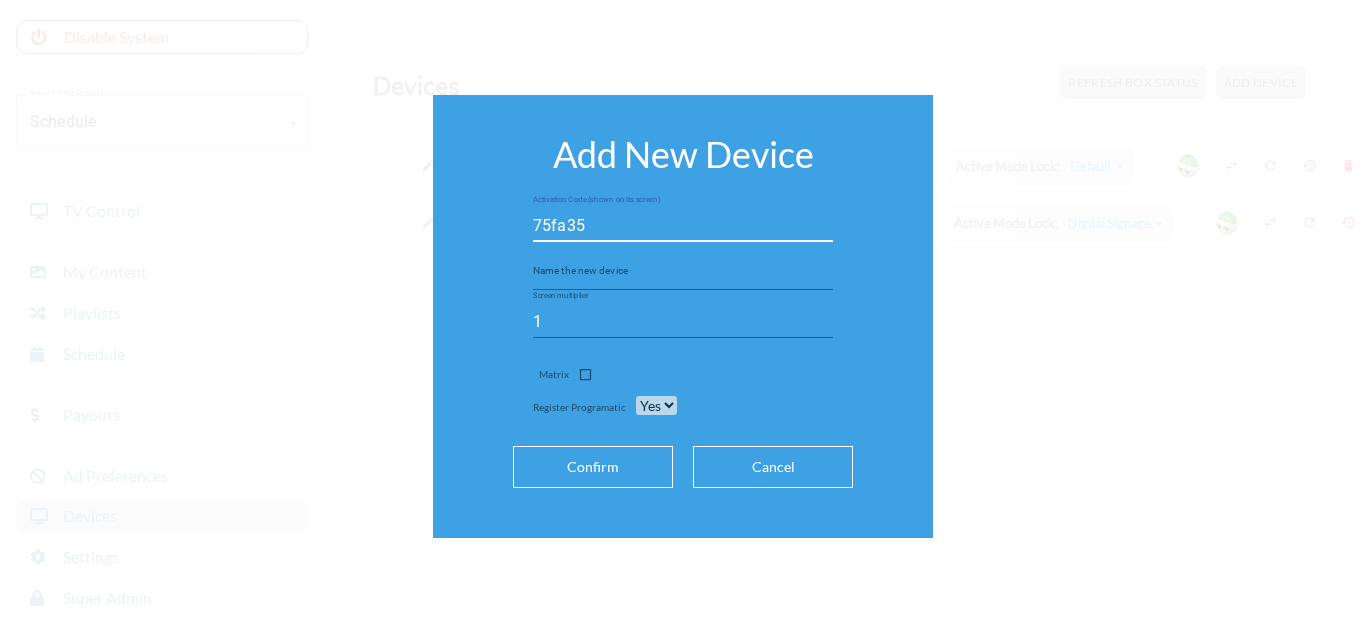 type on "75fa35" 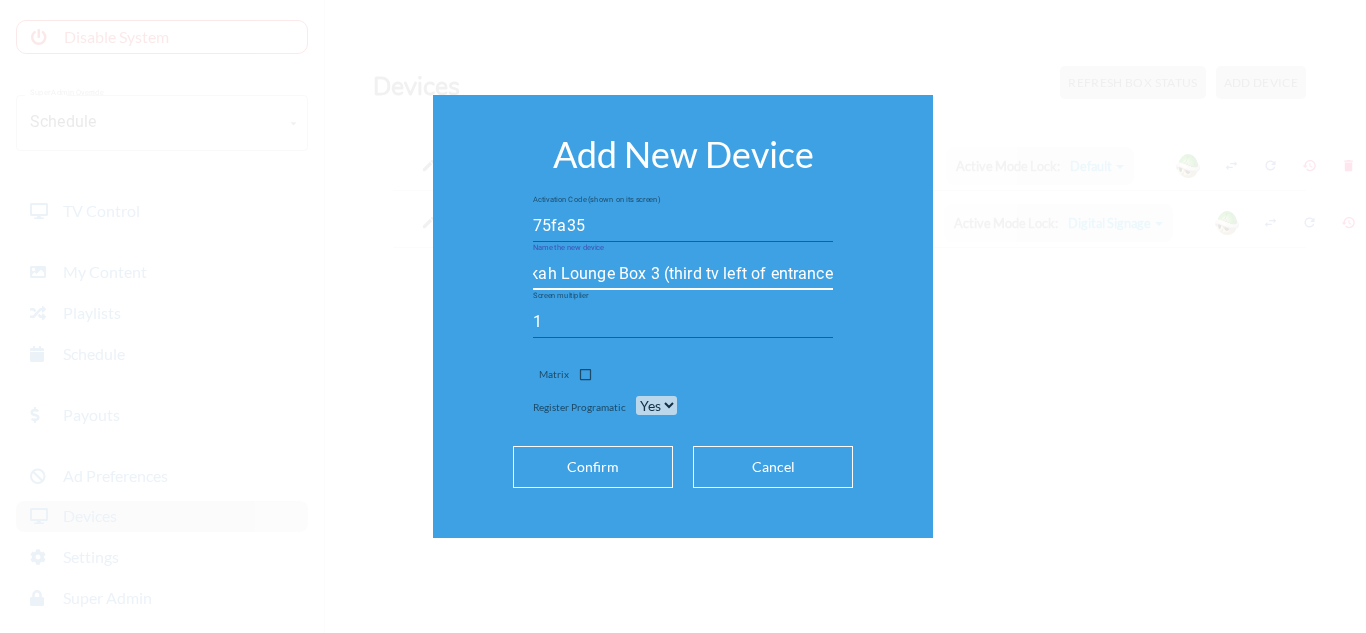scroll, scrollTop: 0, scrollLeft: 133, axis: horizontal 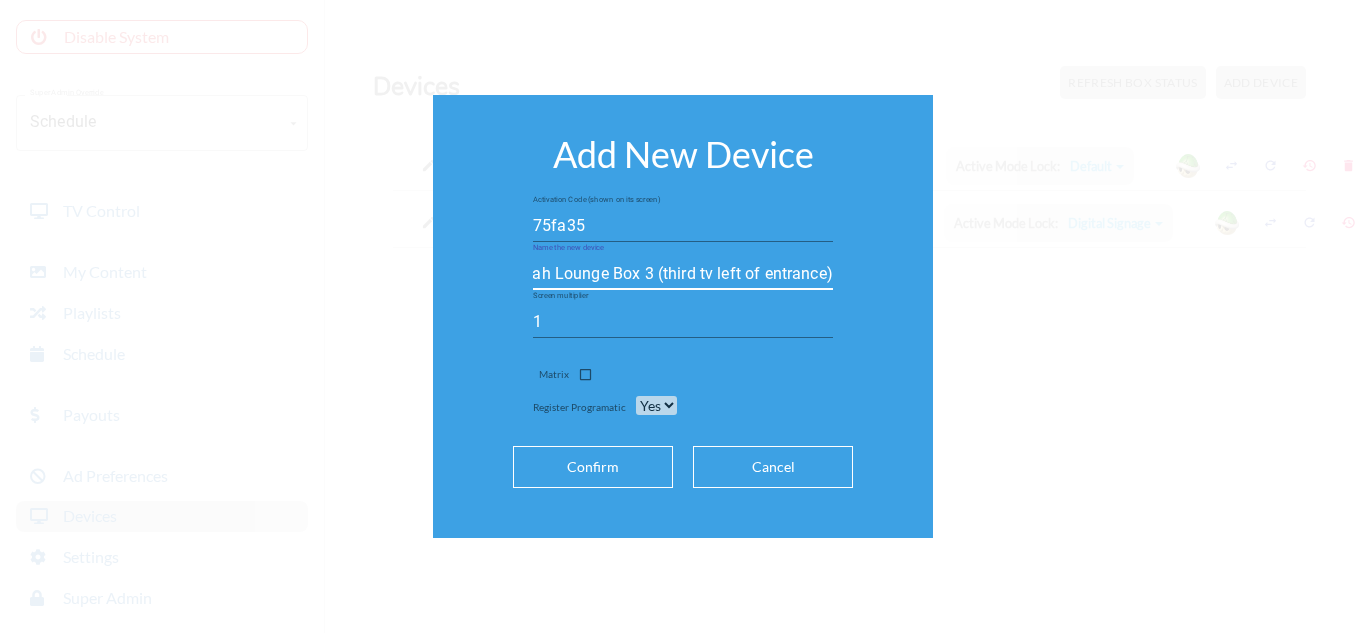 type on "Up in Smoke Hookah Lounge Box 3 (third tv left of entrance)" 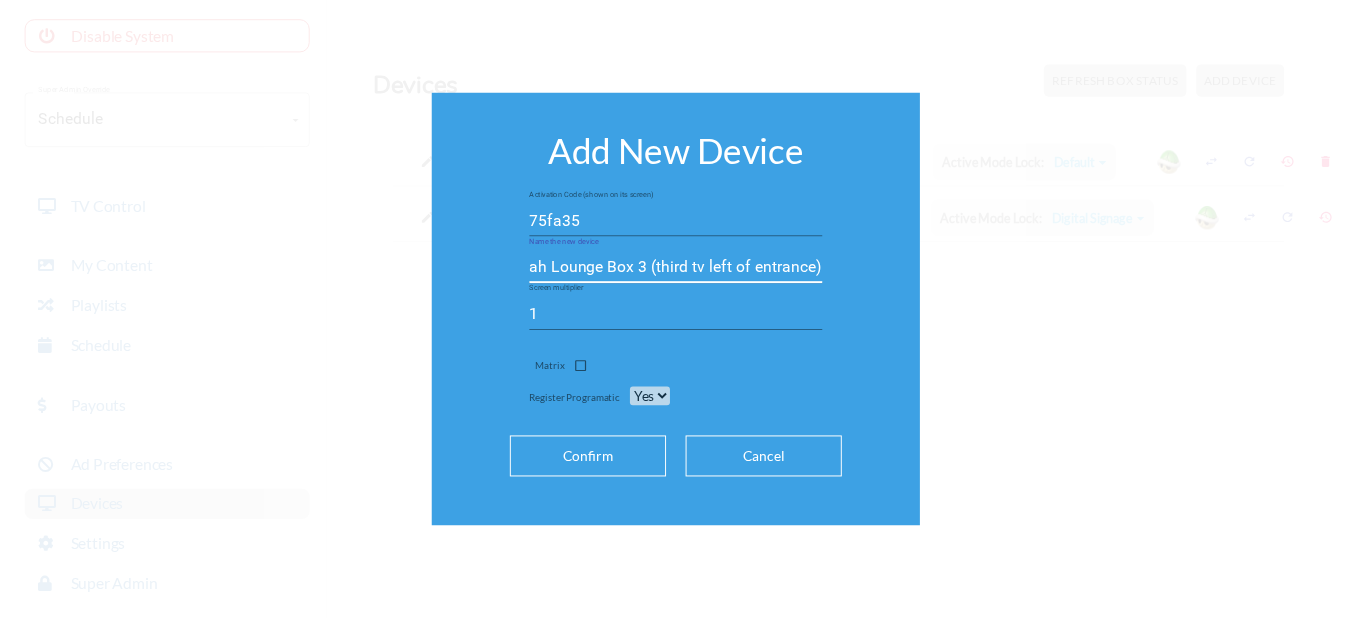 scroll, scrollTop: 0, scrollLeft: 0, axis: both 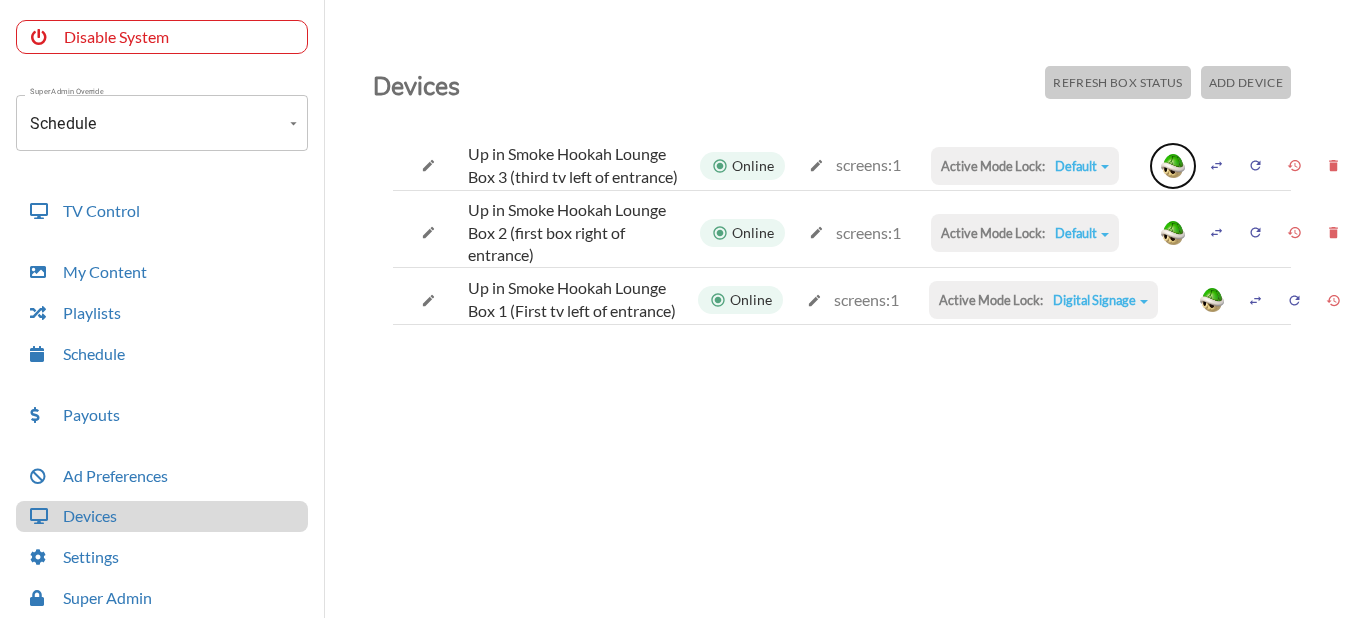 click at bounding box center (1173, 166) 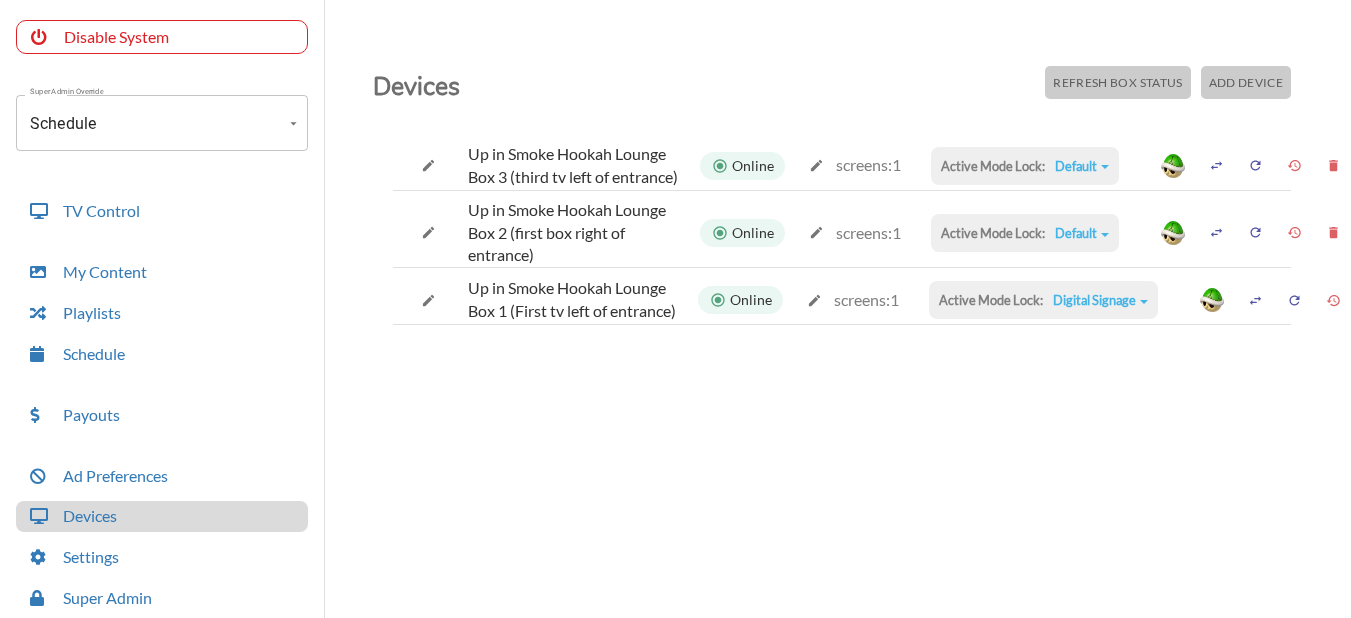 click on "Add Device" at bounding box center (1117, 82) 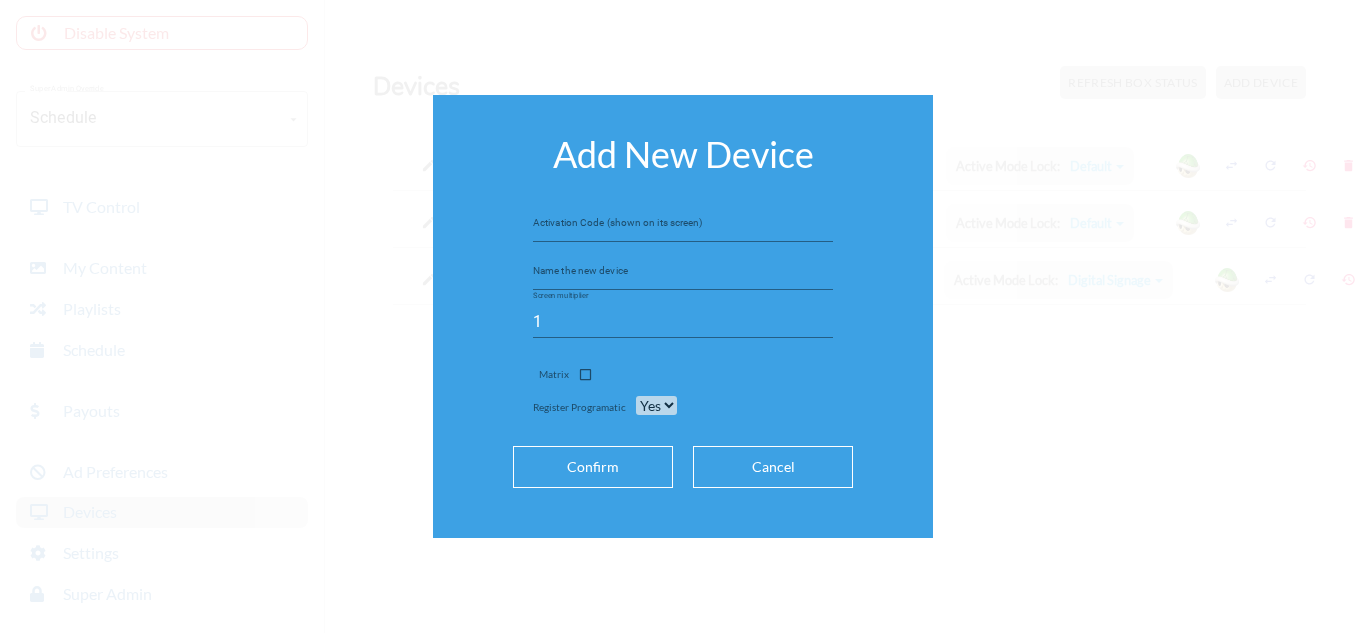 scroll, scrollTop: 140, scrollLeft: 0, axis: vertical 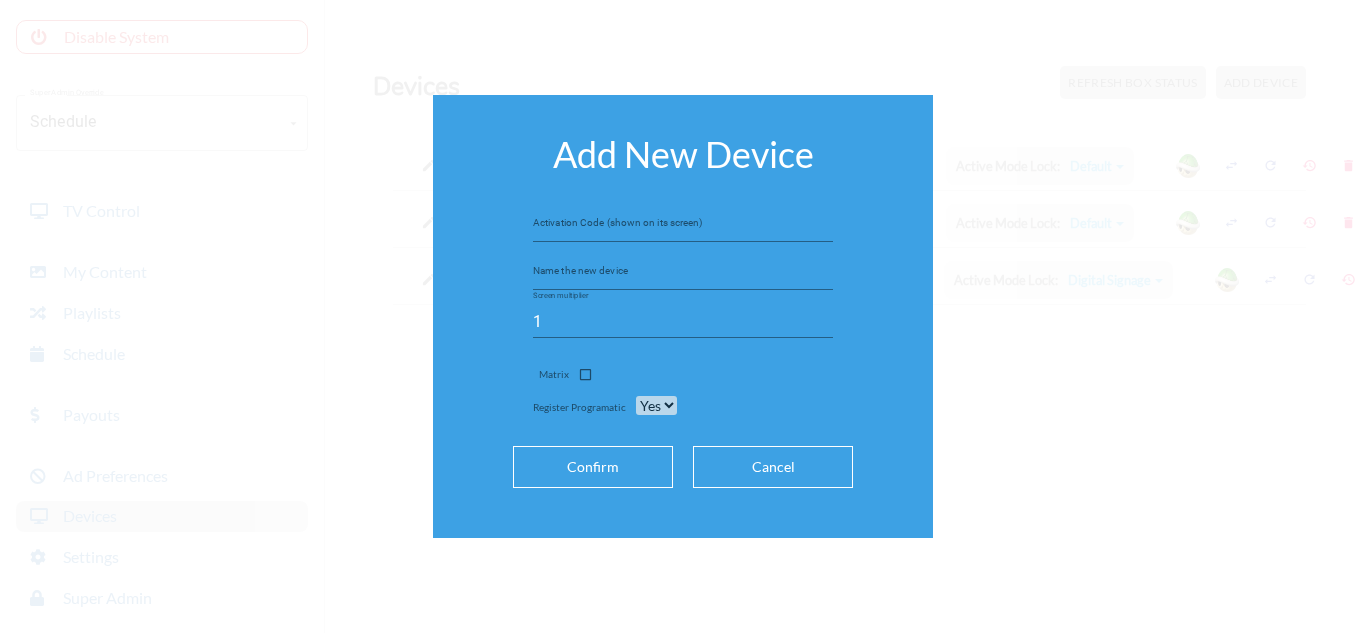 click at bounding box center [683, 226] 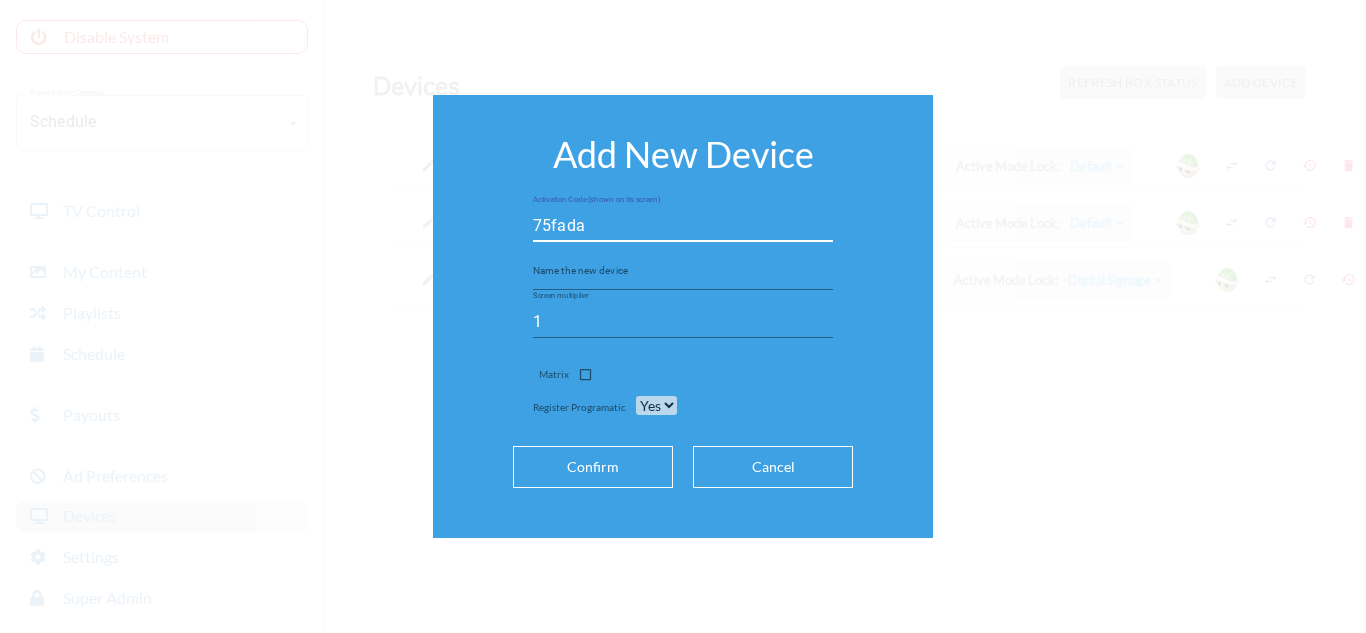 type on "75fada" 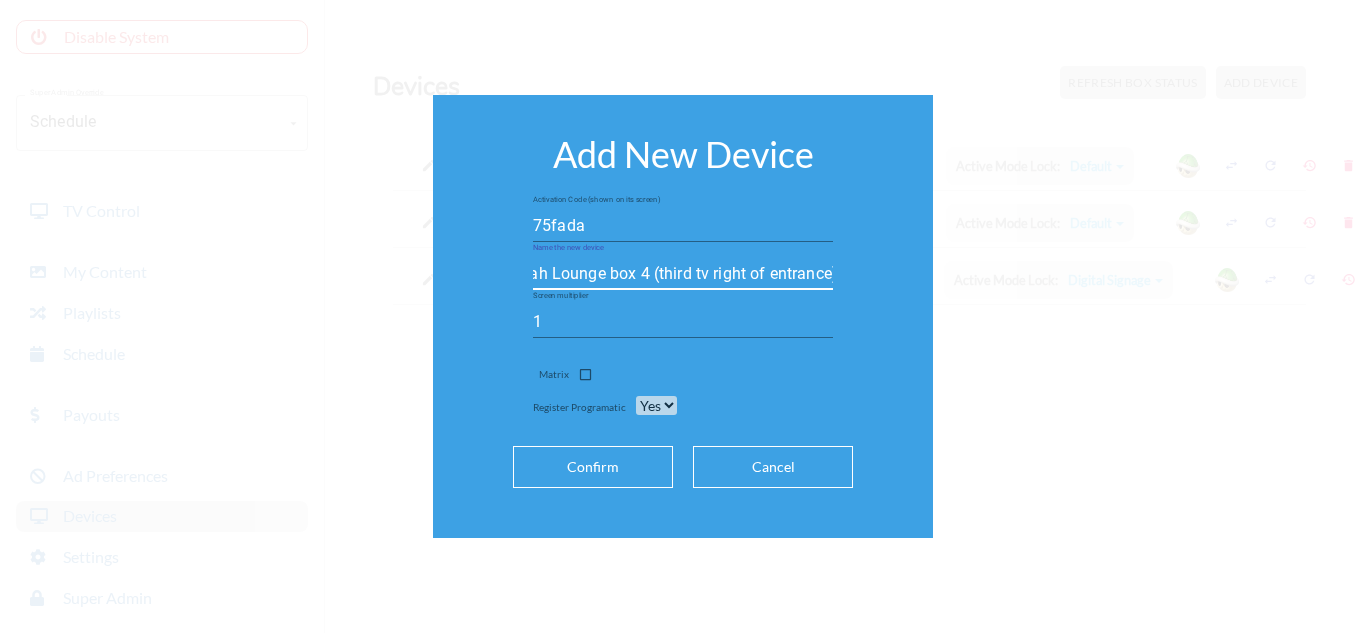 scroll, scrollTop: 0, scrollLeft: 140, axis: horizontal 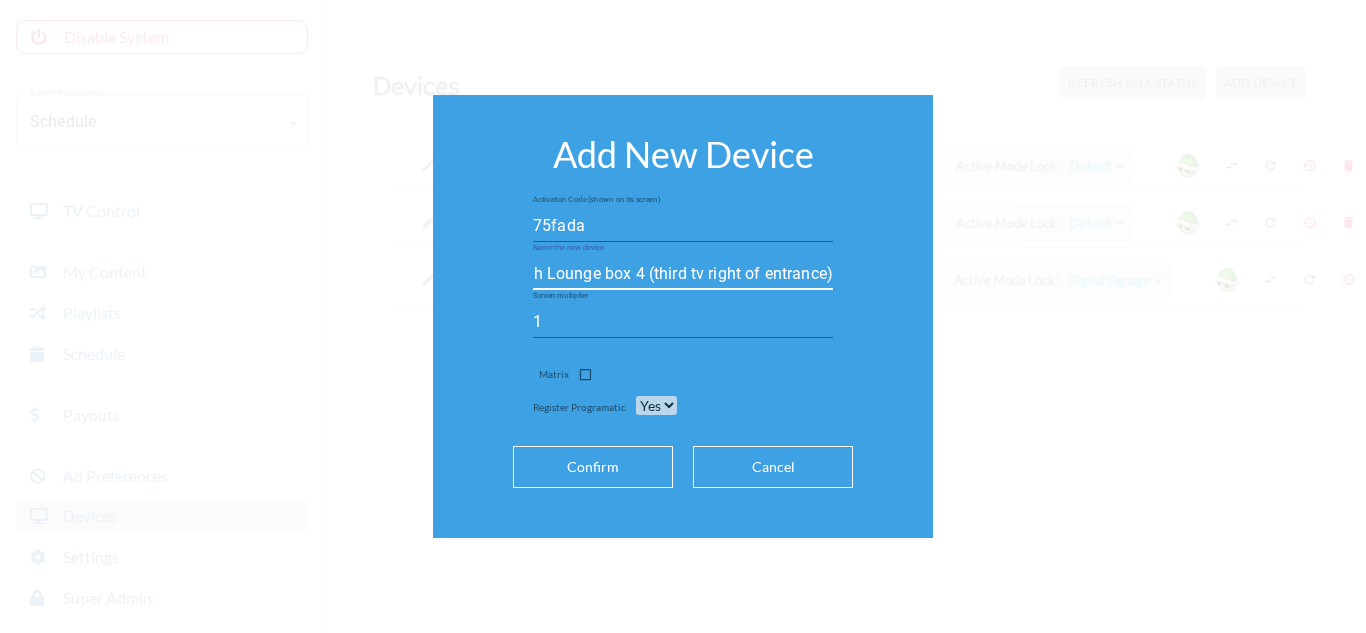 type on "Up in smoke Hookah Lounge box 4 (third tv right of entrance)" 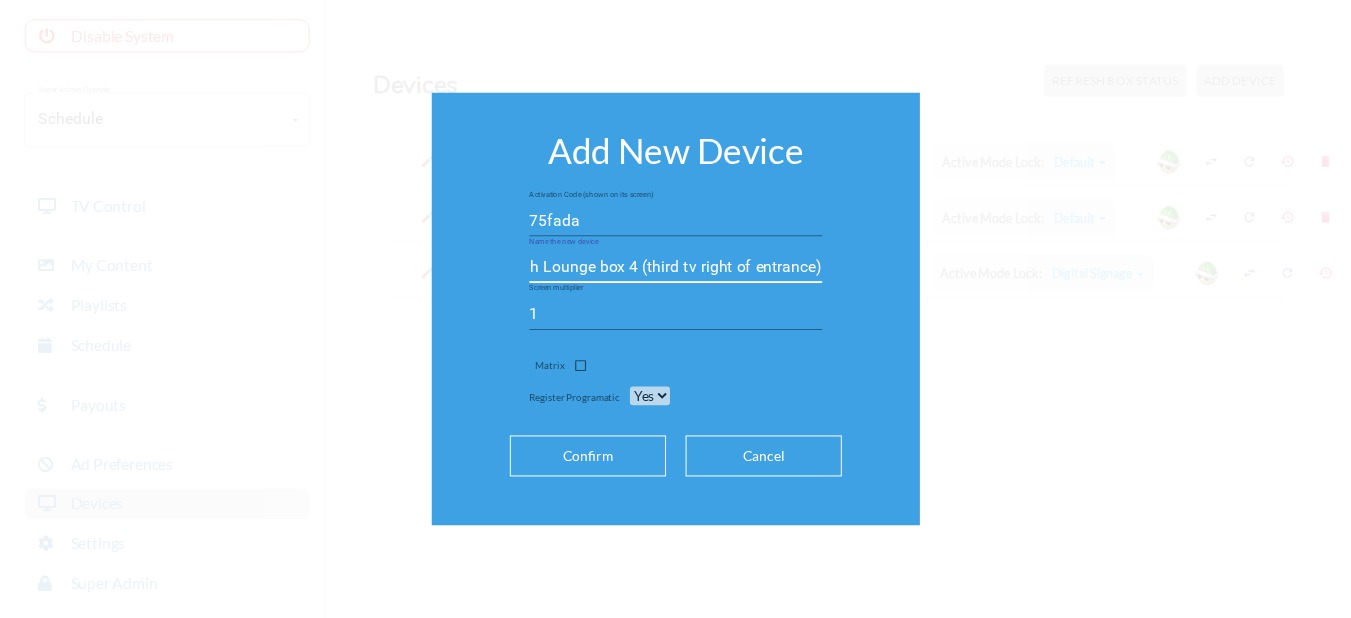 scroll, scrollTop: 0, scrollLeft: 0, axis: both 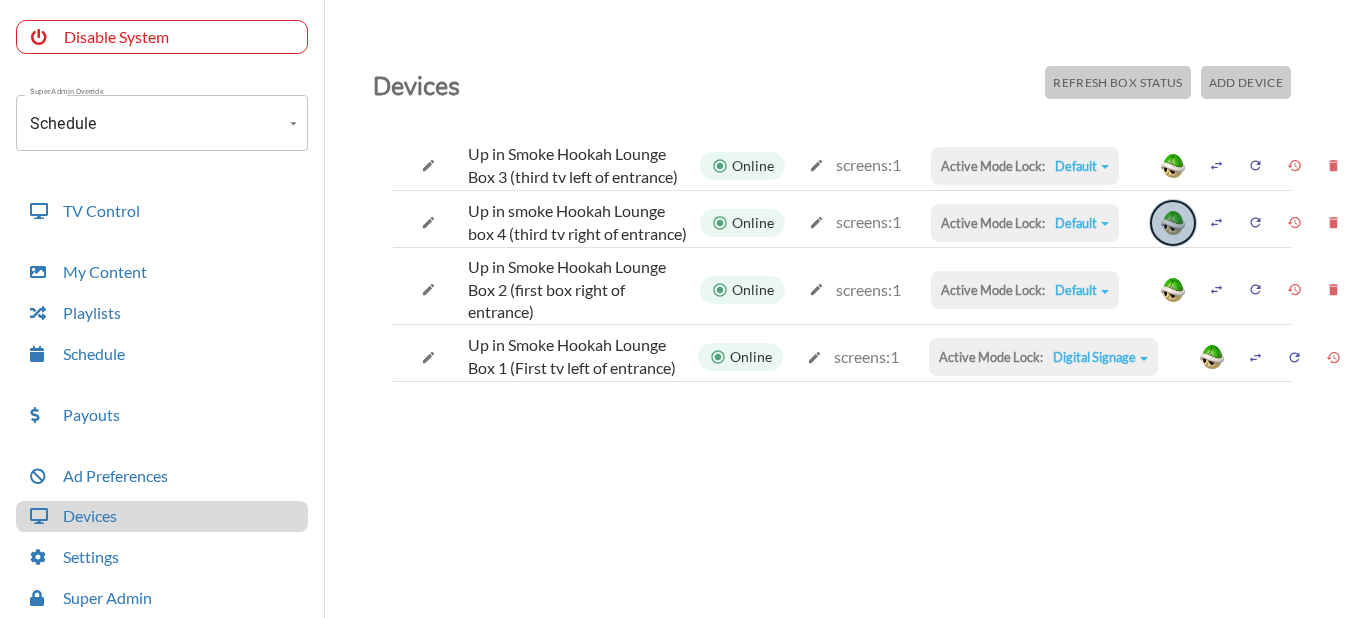 click at bounding box center (1173, 223) 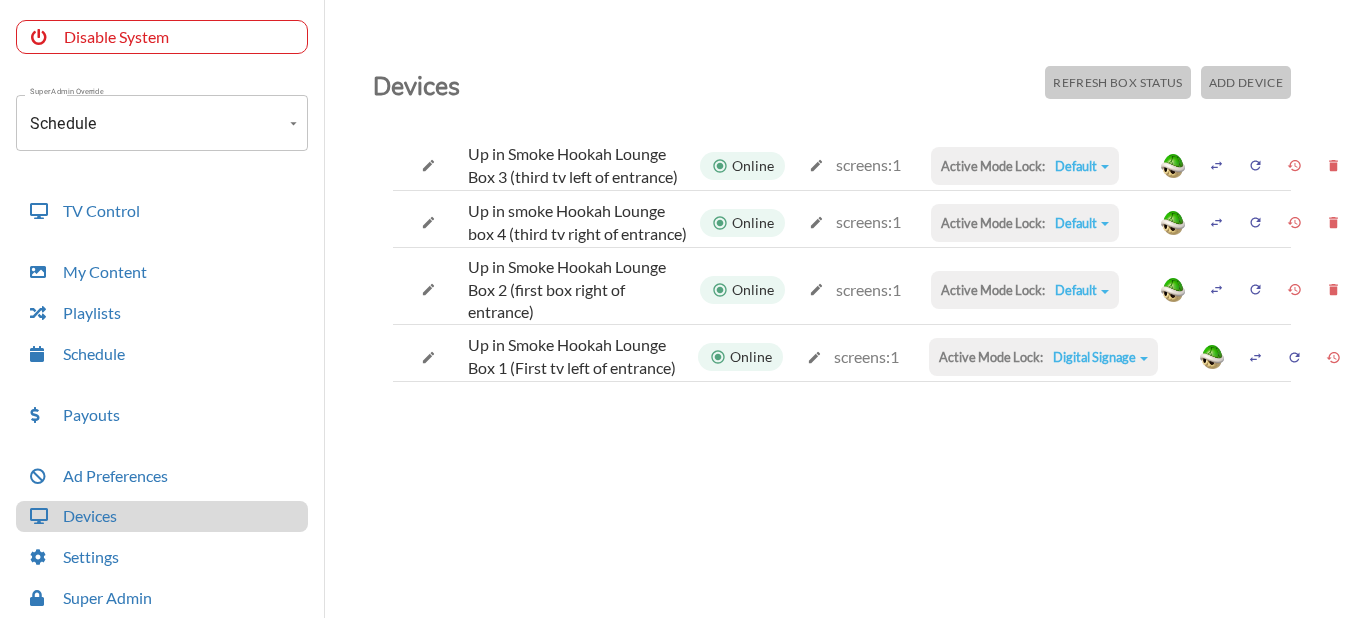 click on "Digital Signage" at bounding box center (1082, 166) 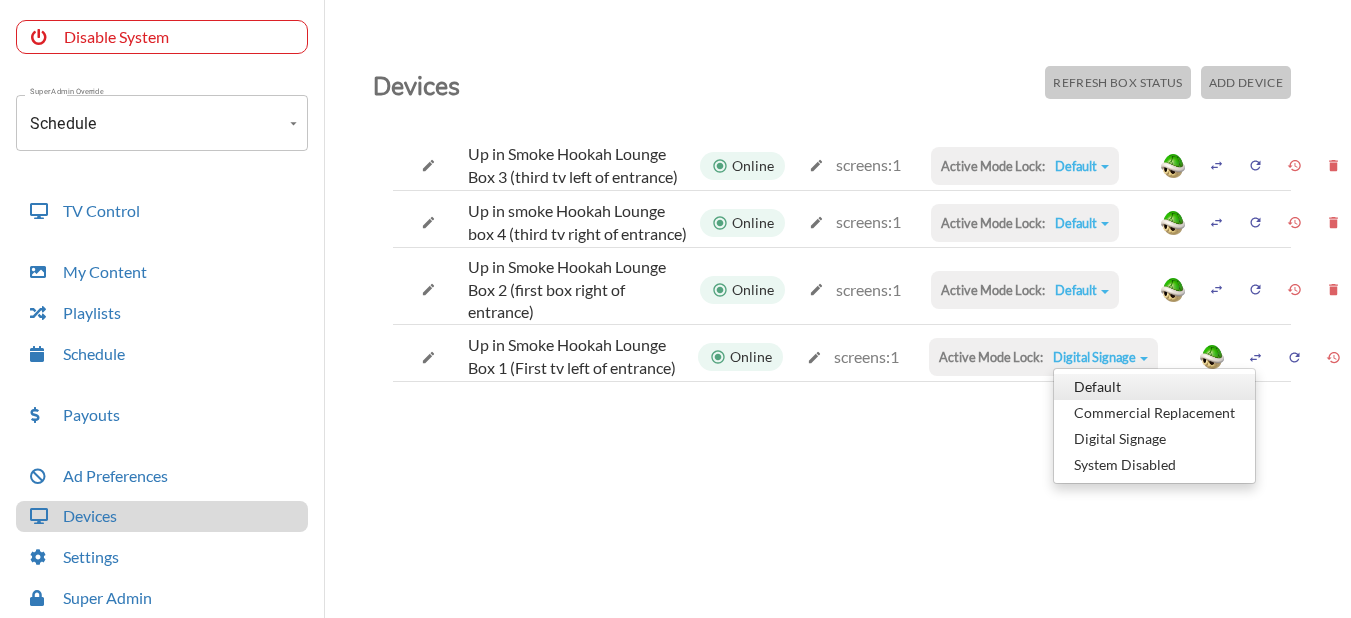 click on "Default" at bounding box center [1154, 387] 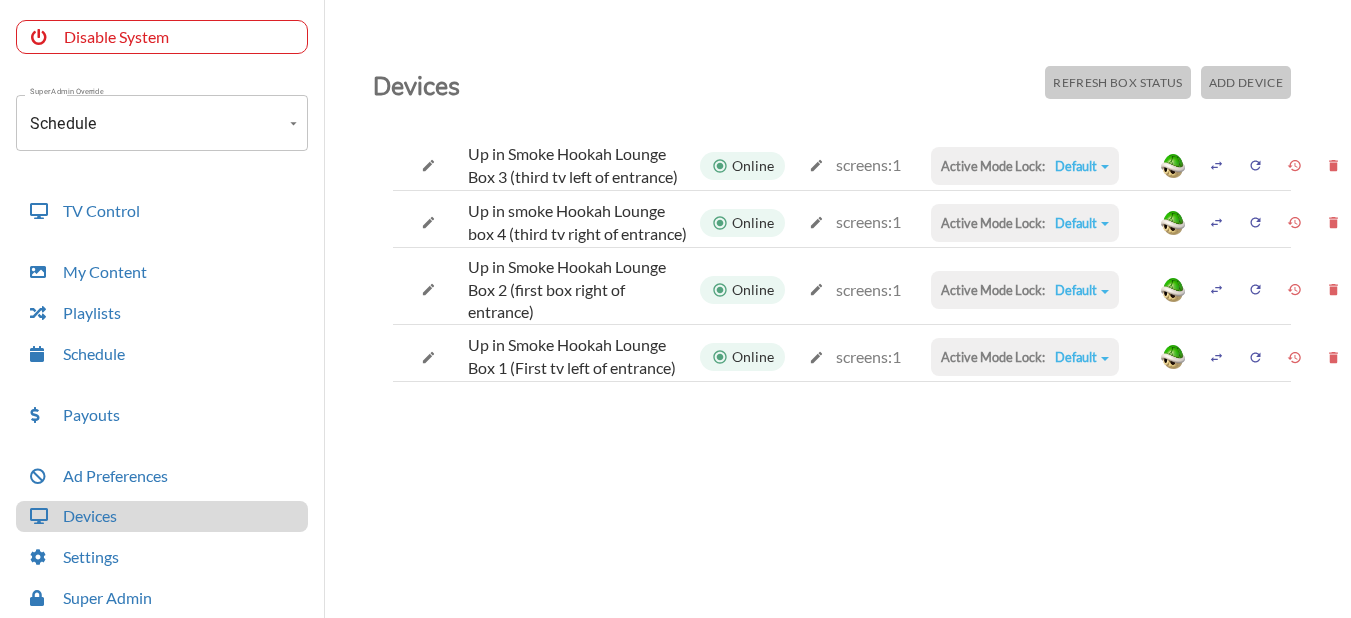 click on "Account Up In Smoke Hookah Lounge (-OTcRlQ_-6ZaoqmNaqvZ) Account Disable System Super Admin Override Schedule Schedule Mode Mode TV Control My Content Playlists Schedule Payouts Ad Preferences Devices Settings Super Admin Dashboard Ad Manager Log Out Devices Refresh Box Status Add Device Up in Smoke Hookah Lounge Box 3 (third tv left of entrance) Online screens:  1 Active Mode Lock:  Default   Default Commercial Replacement Digital Signage System Disabled Up in smoke Hookah Lounge box 4 (third tv right of entrance) Online screens:  1 Active Mode Lock:  Default   Default Commercial Replacement Digital Signage System Disabled Up in Smoke Hookah Lounge Box 2 (first box right of entrance) Online screens:  1 Active Mode Lock:  Default   Default Commercial Replacement Digital Signage System Disabled Up in Smoke Hookah Lounge Box 1 (First tv left of entrance) Online screens:  1 Active Mode Lock:  Default   Default Commercial Replacement Digital Signage System Disabled" at bounding box center [675, 314] 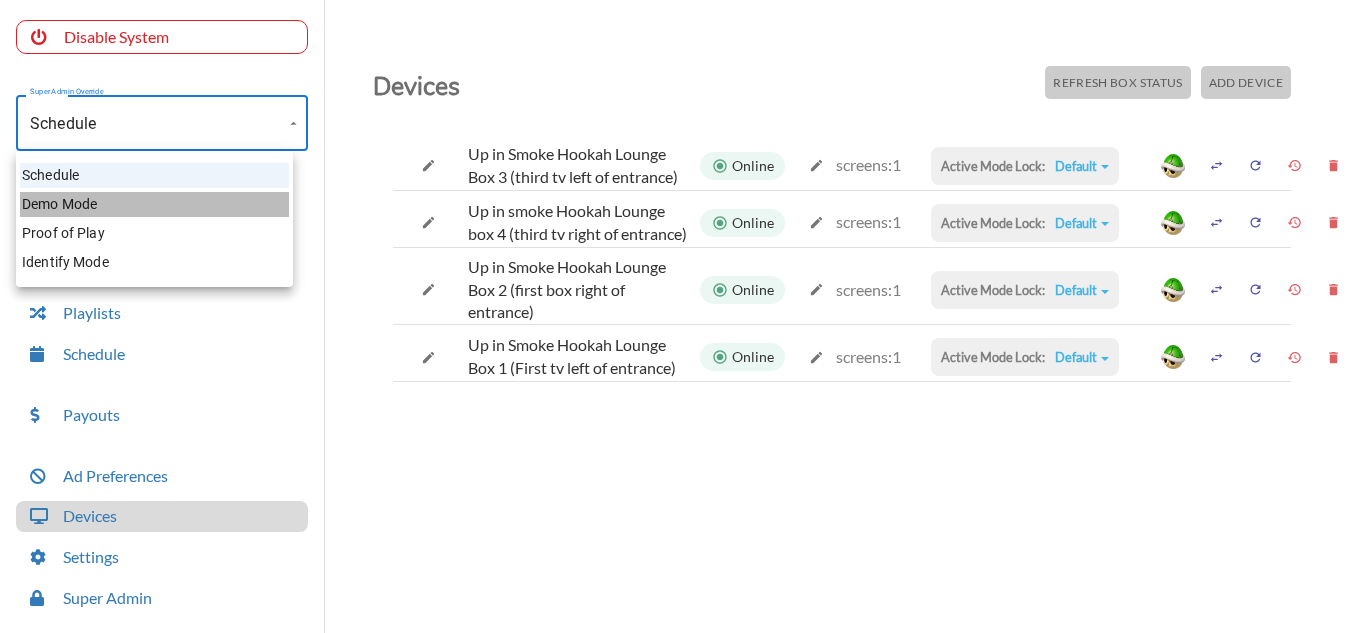 click on "Demo Mode" at bounding box center (154, 204) 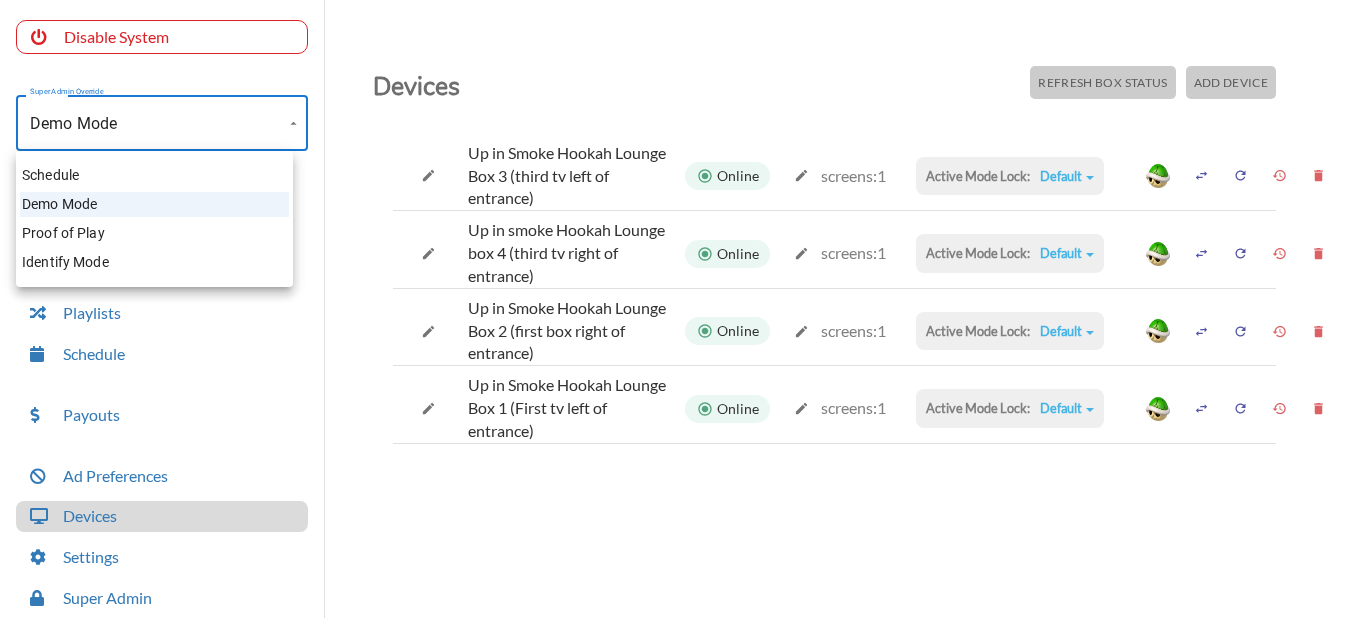 click on "Account Up In Smoke Hookah Lounge" at bounding box center [675, 314] 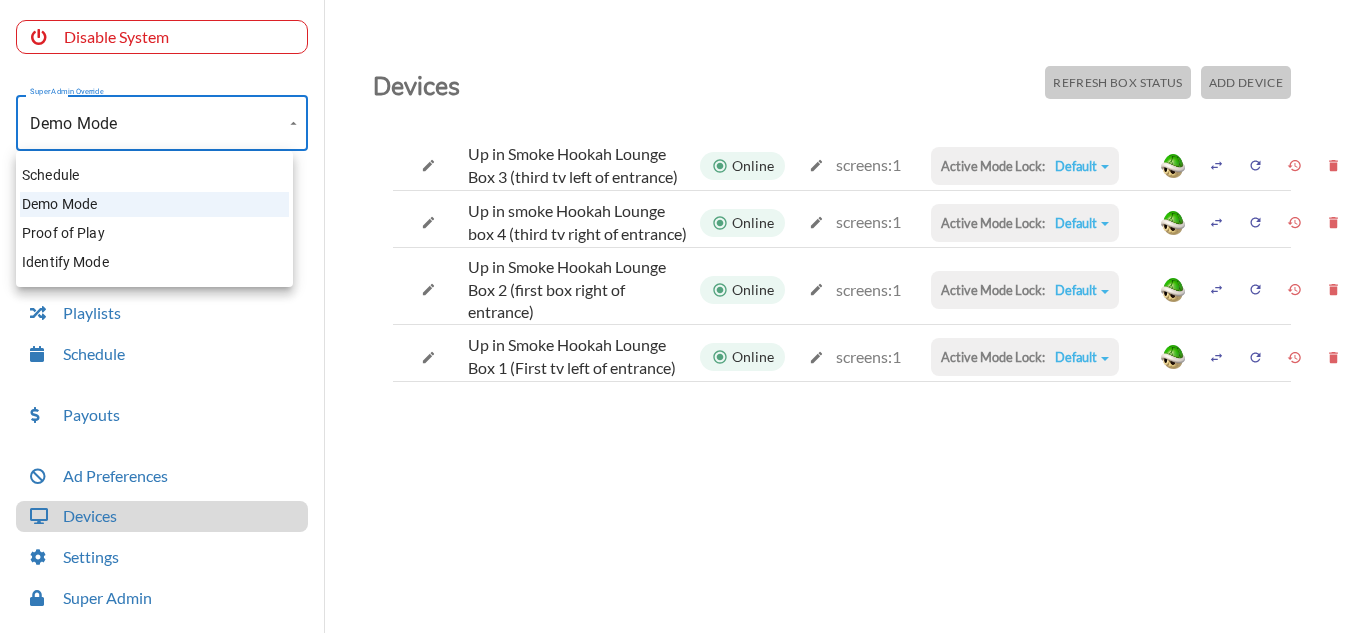 click on "Schedule" at bounding box center (154, 175) 